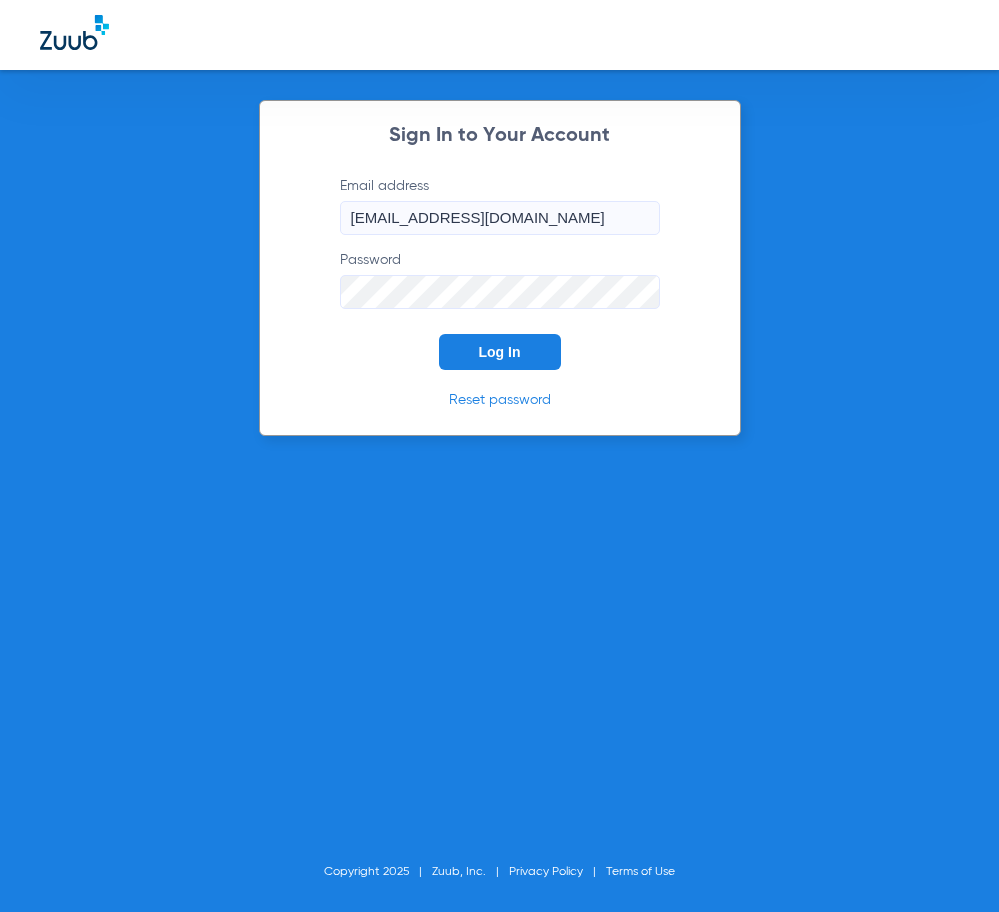 scroll, scrollTop: 0, scrollLeft: 0, axis: both 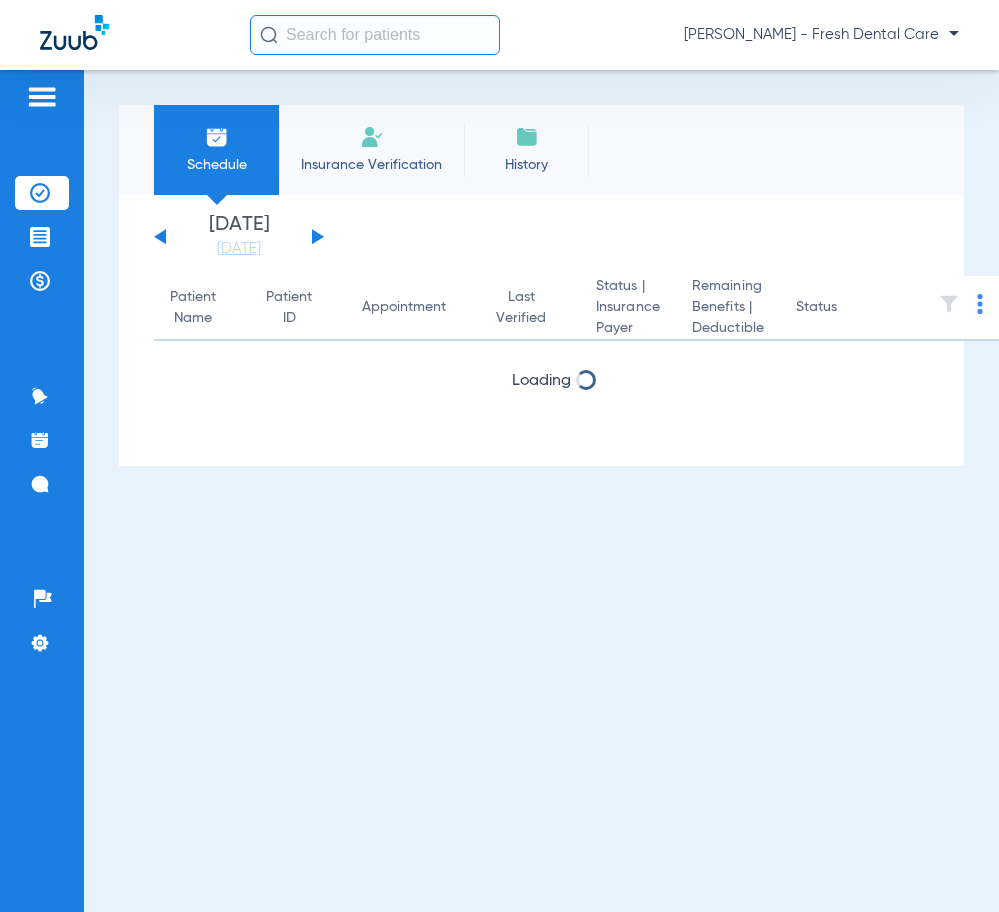 click 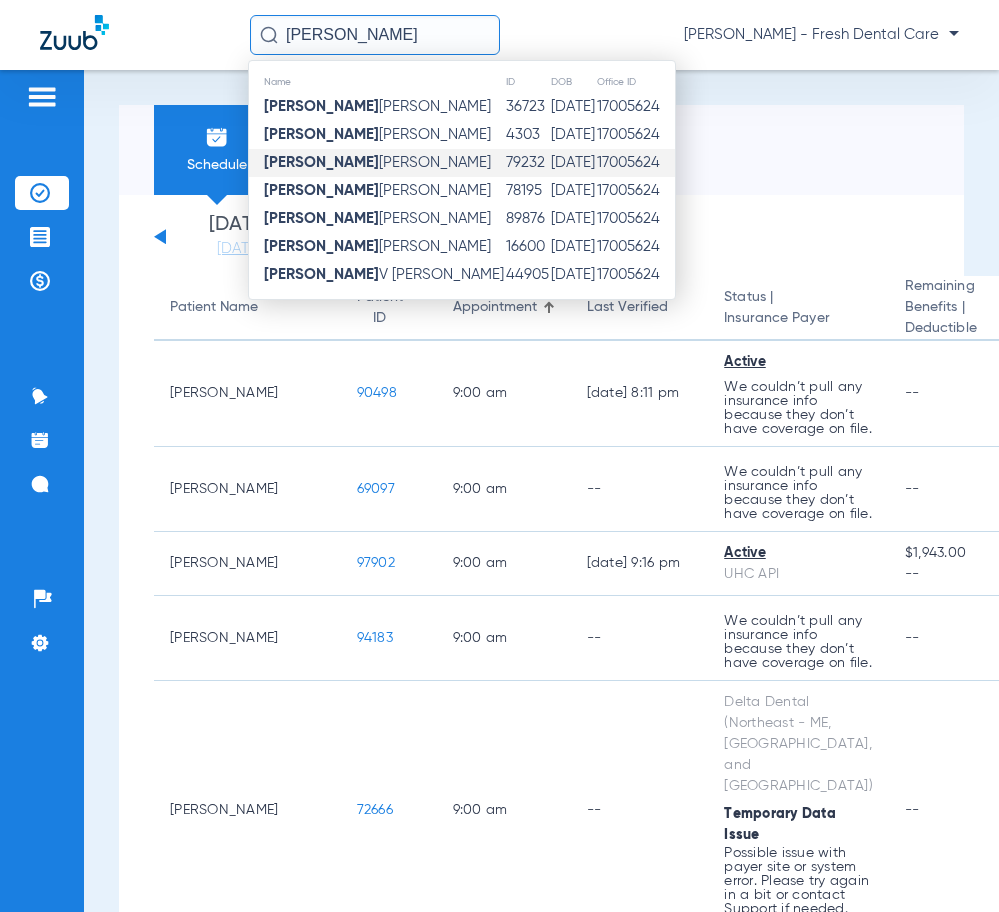 type on "[PERSON_NAME]" 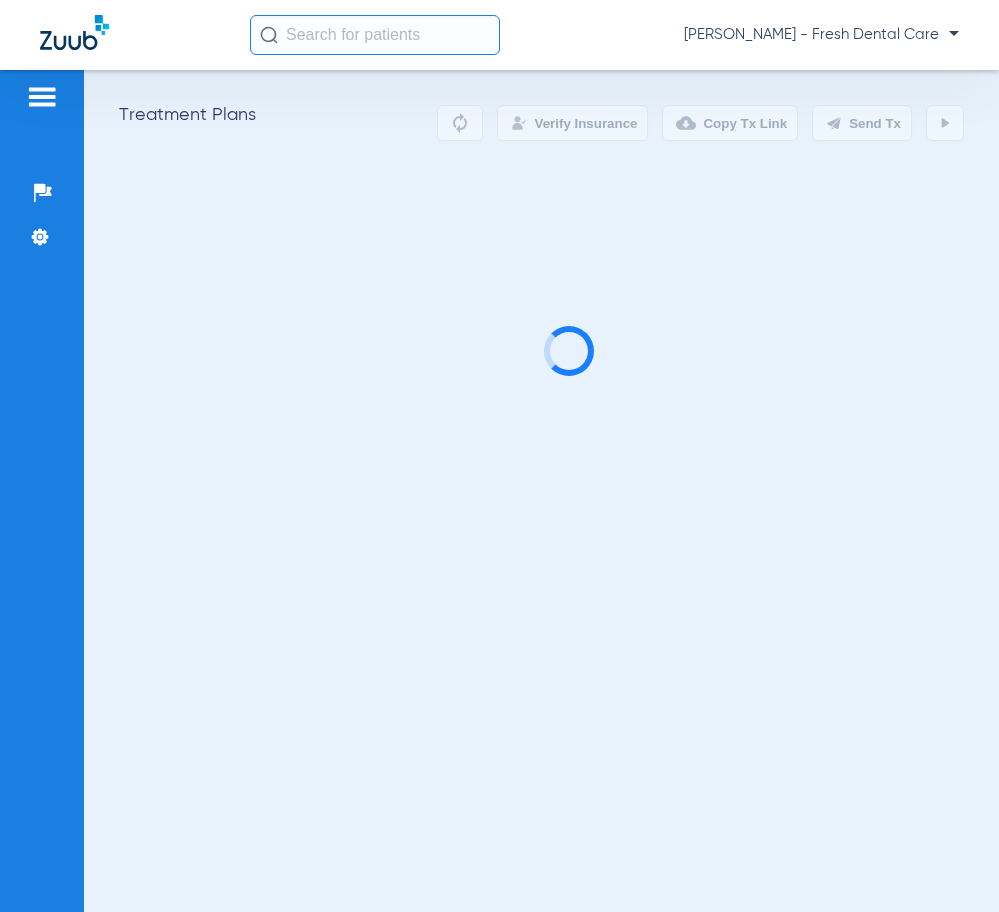 scroll, scrollTop: 0, scrollLeft: 0, axis: both 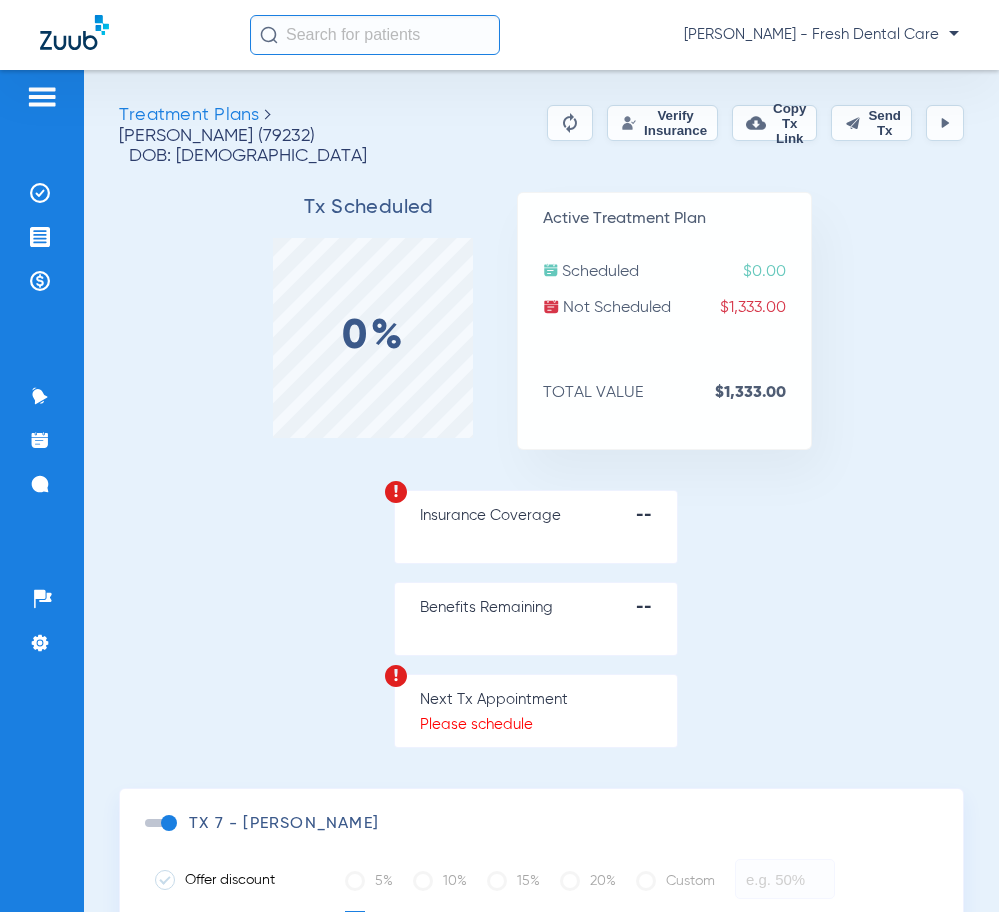 click on "Verify Insurance" 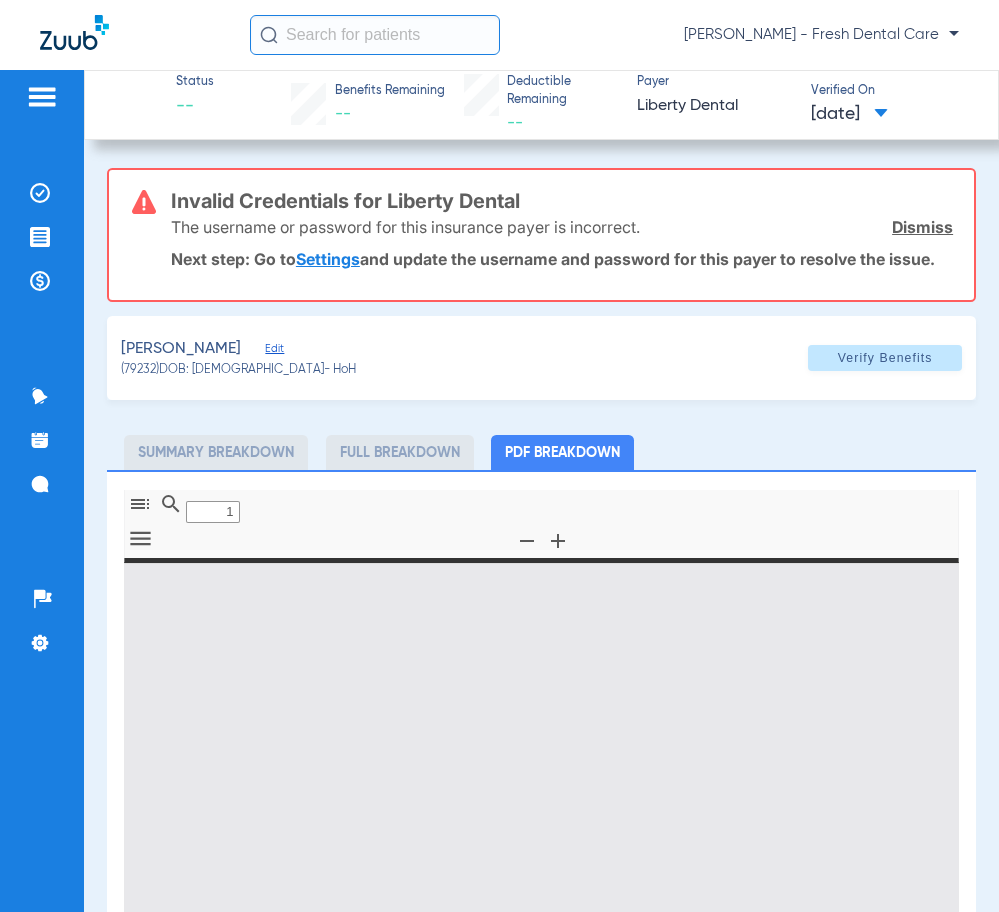 type on "0" 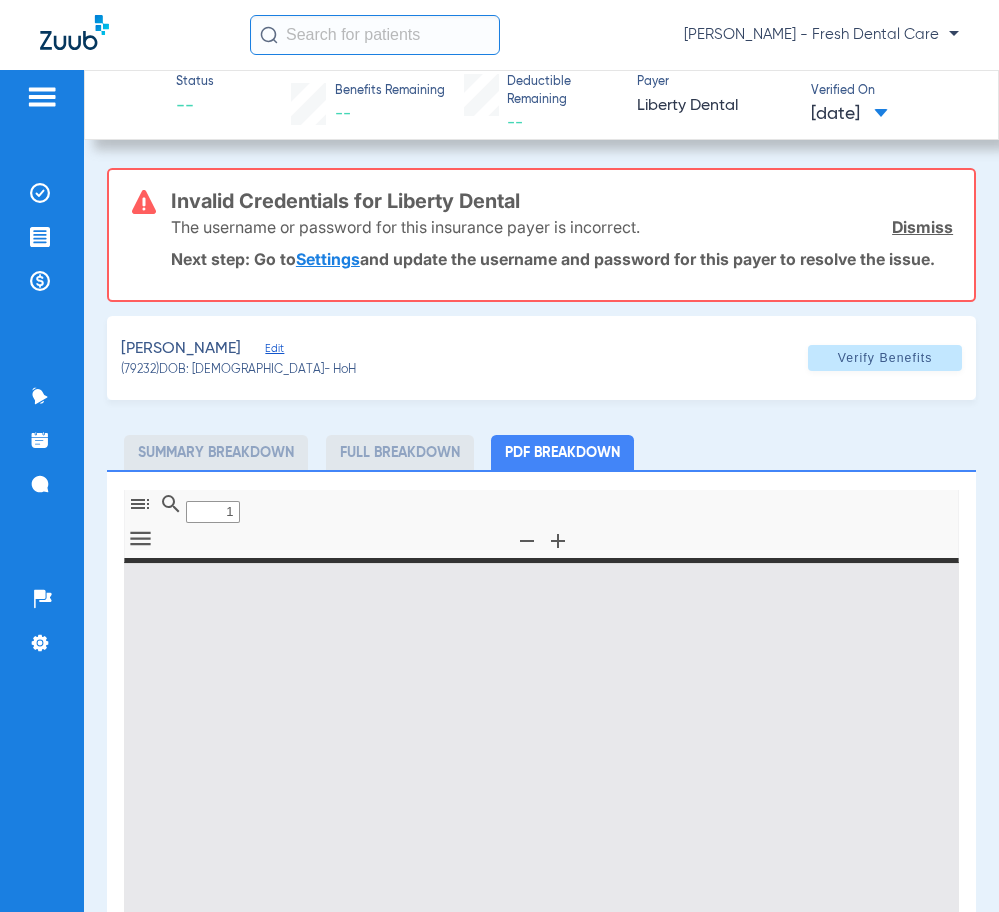 select on "page-width" 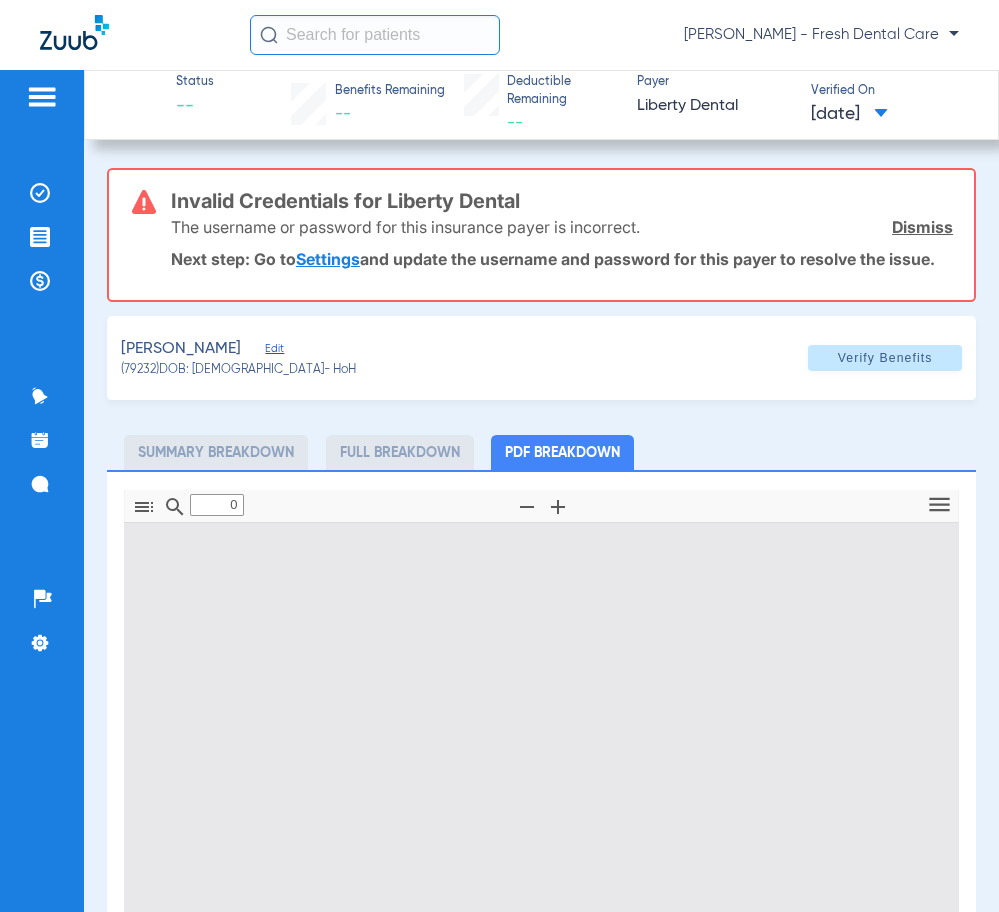 type on "1" 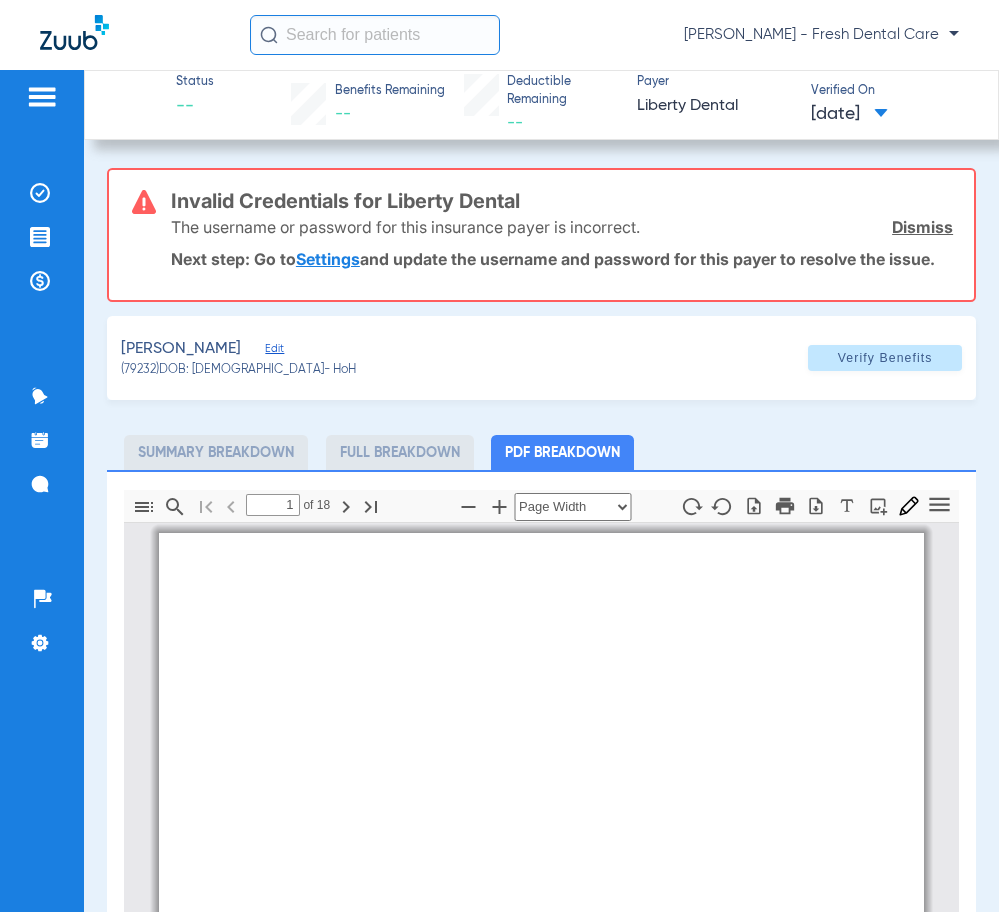 scroll, scrollTop: 10, scrollLeft: 0, axis: vertical 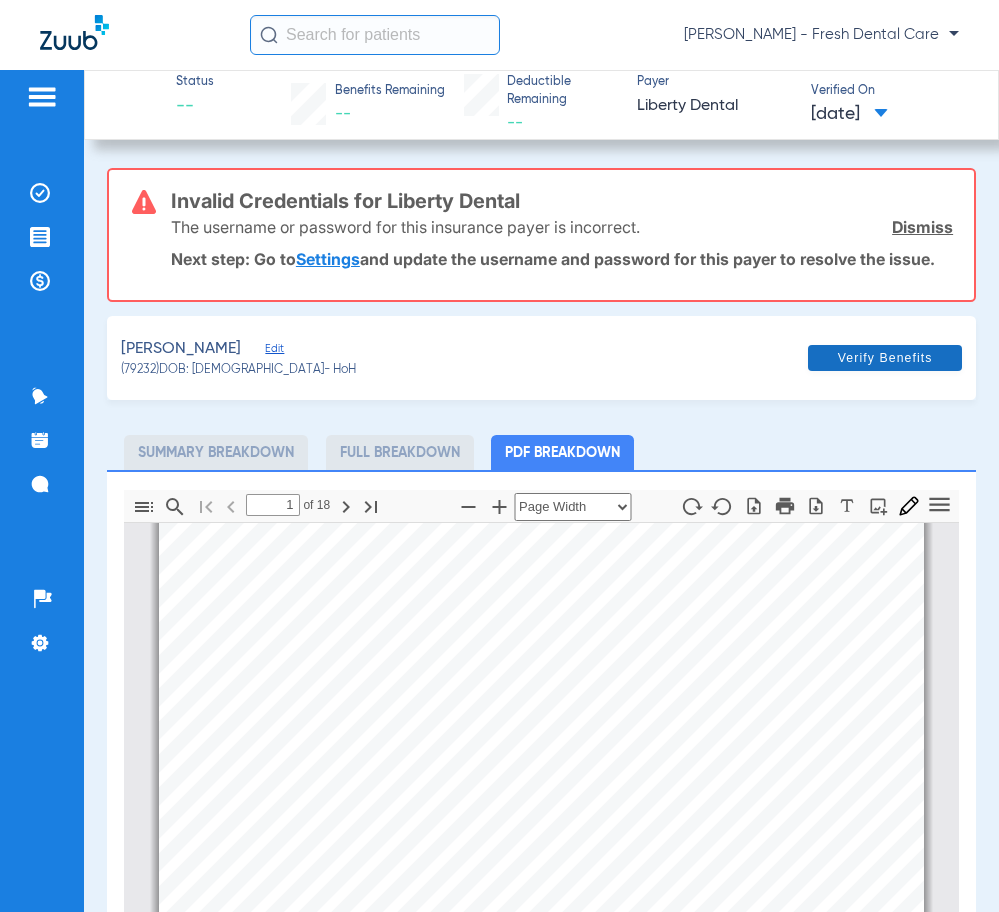 click on "Verify Benefits" 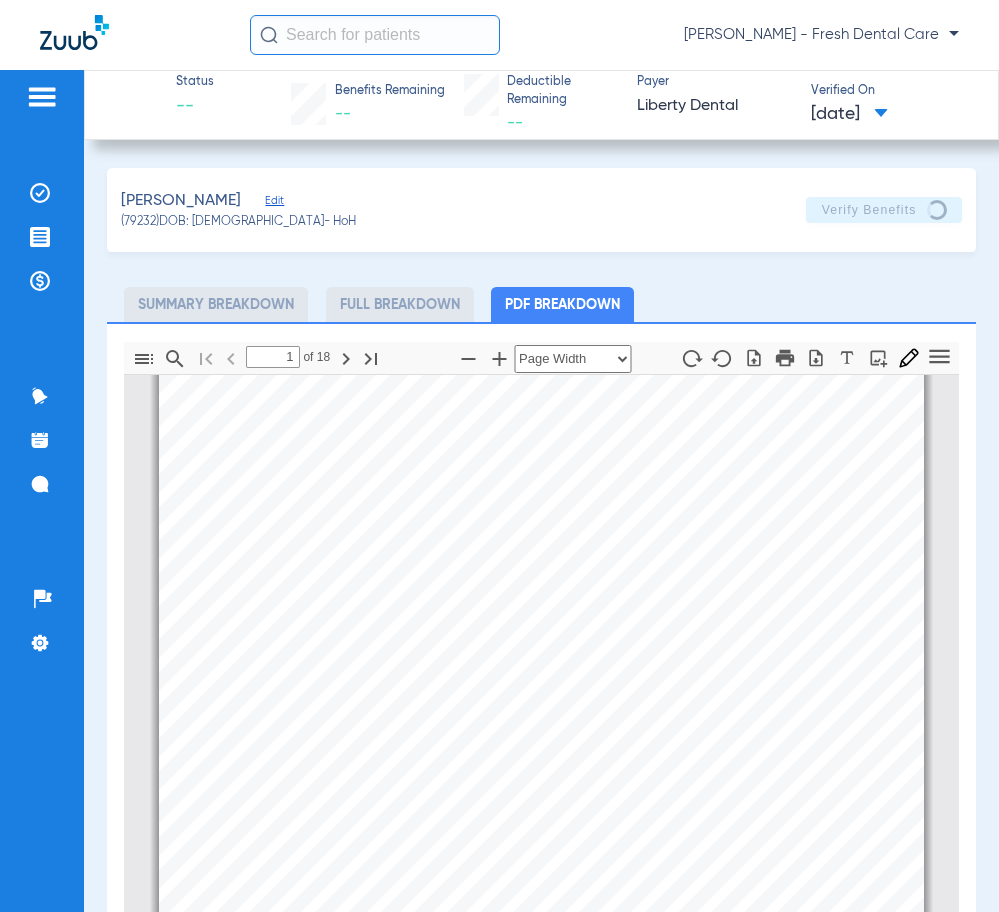 click 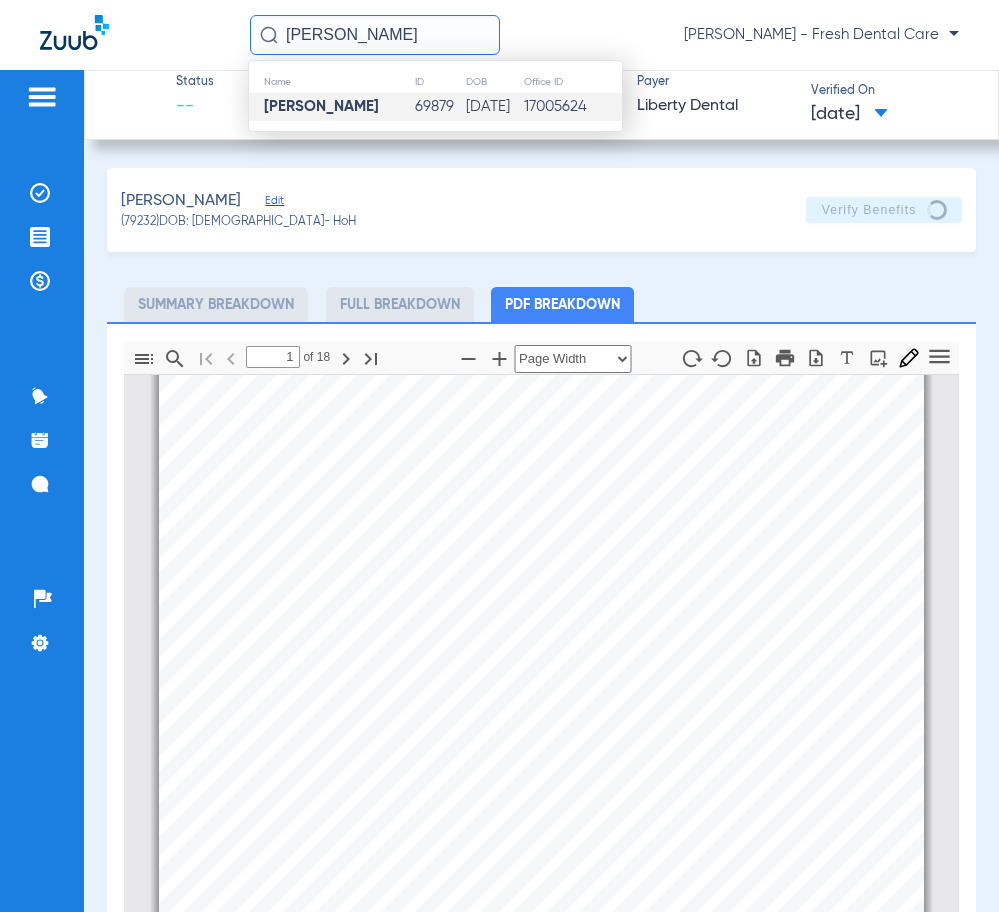 type on "[PERSON_NAME]" 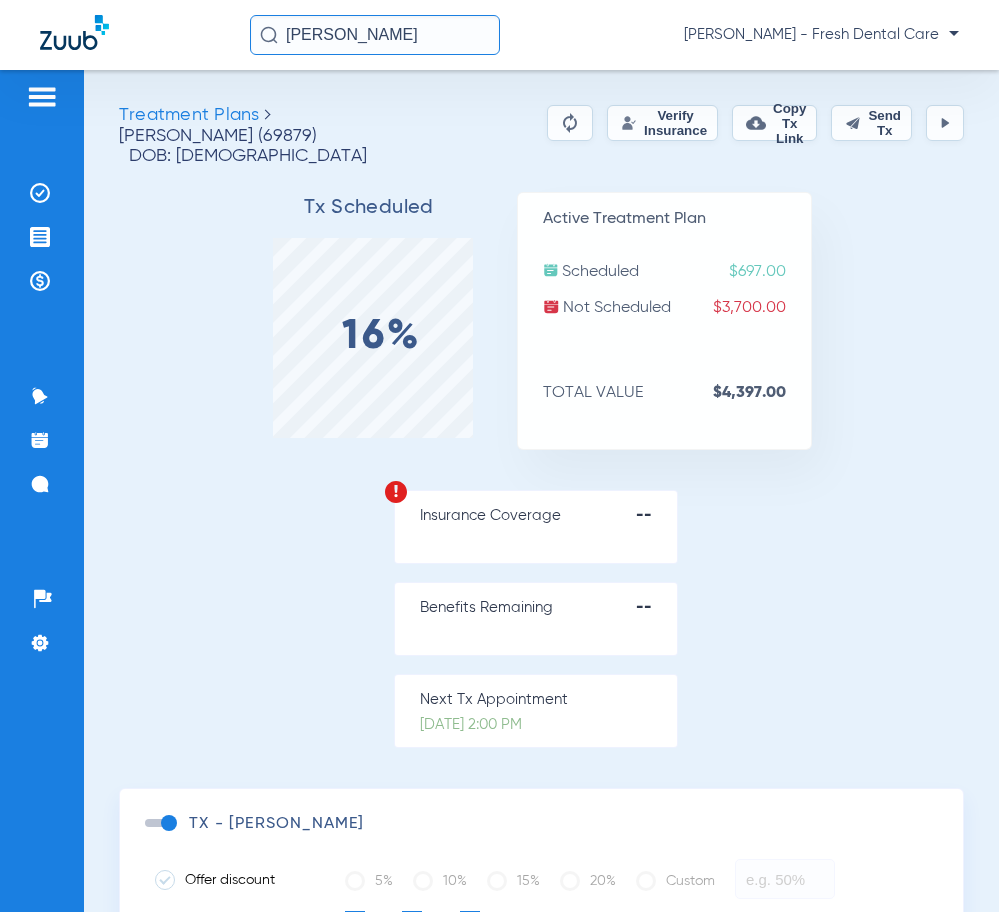 click on "Verify Insurance" 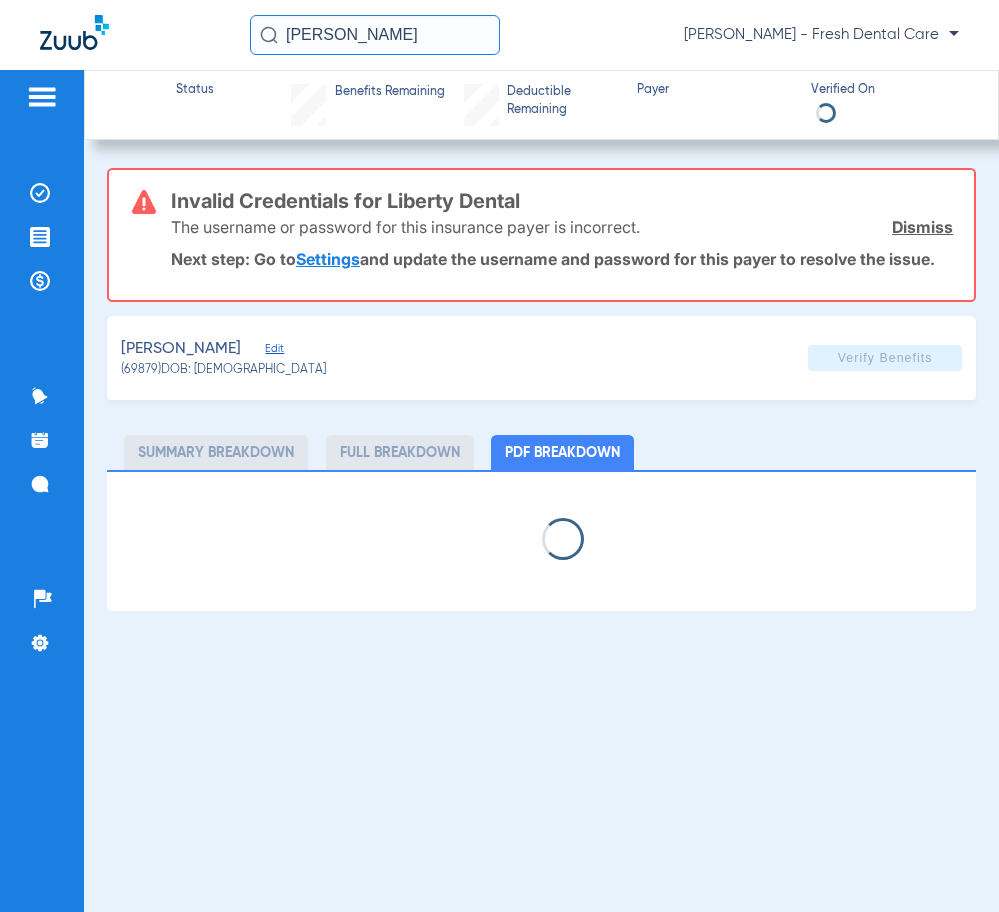 select on "page-width" 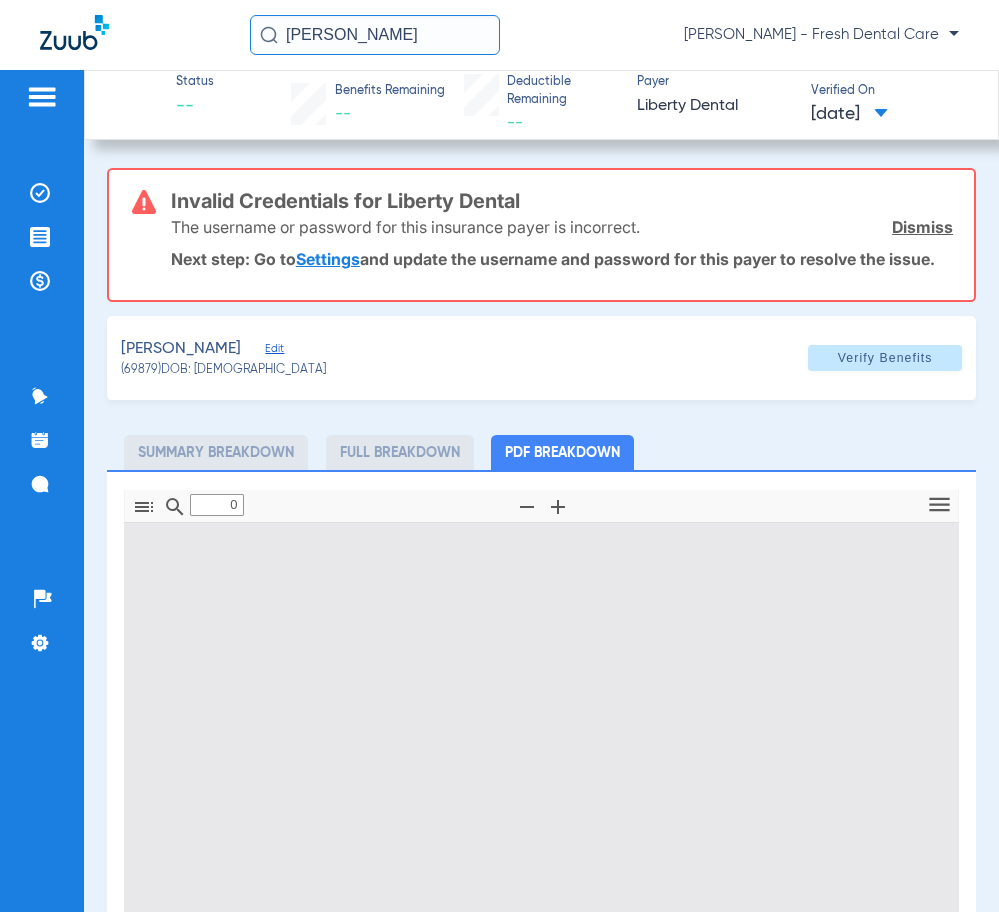 type on "1" 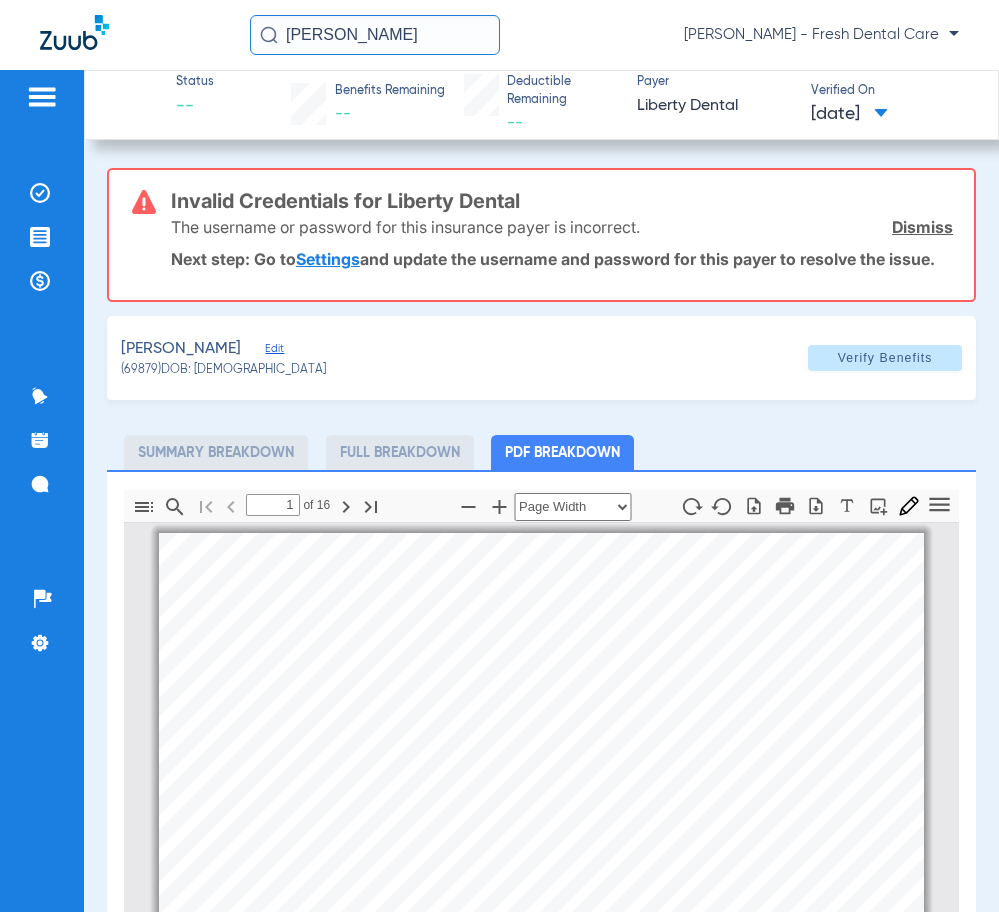 scroll, scrollTop: 10, scrollLeft: 0, axis: vertical 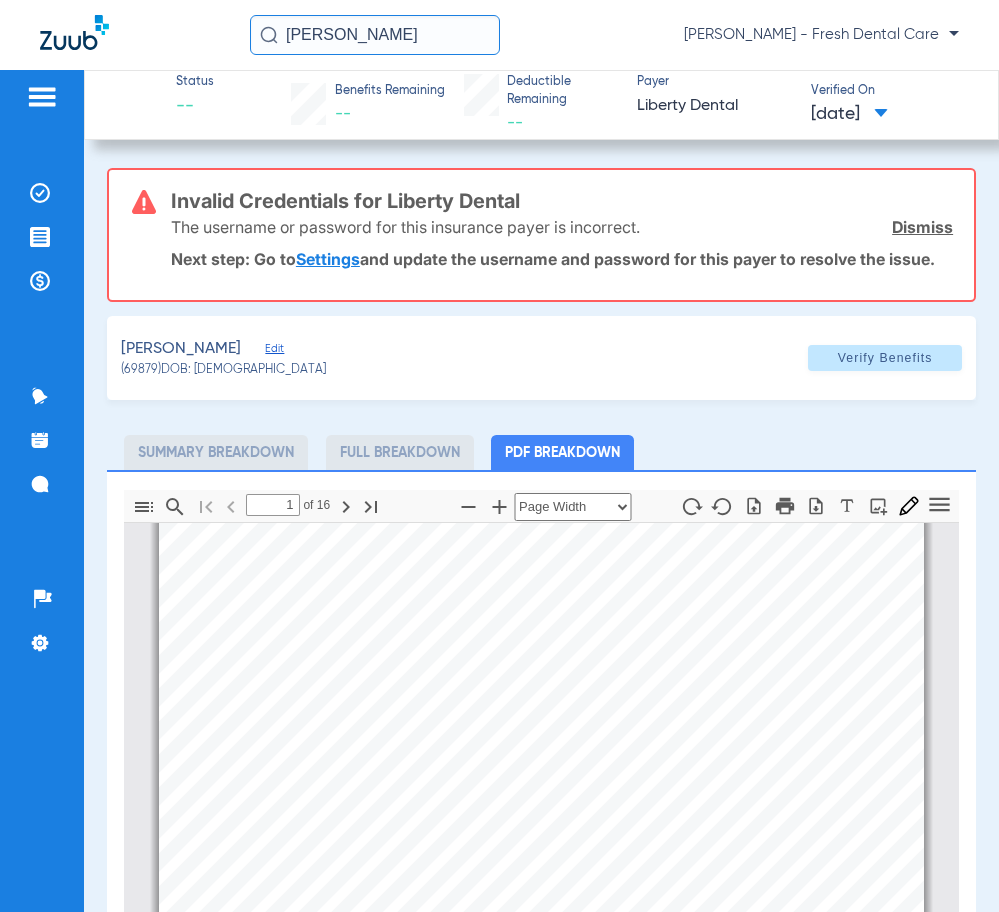 click on "Settings" at bounding box center [328, 259] 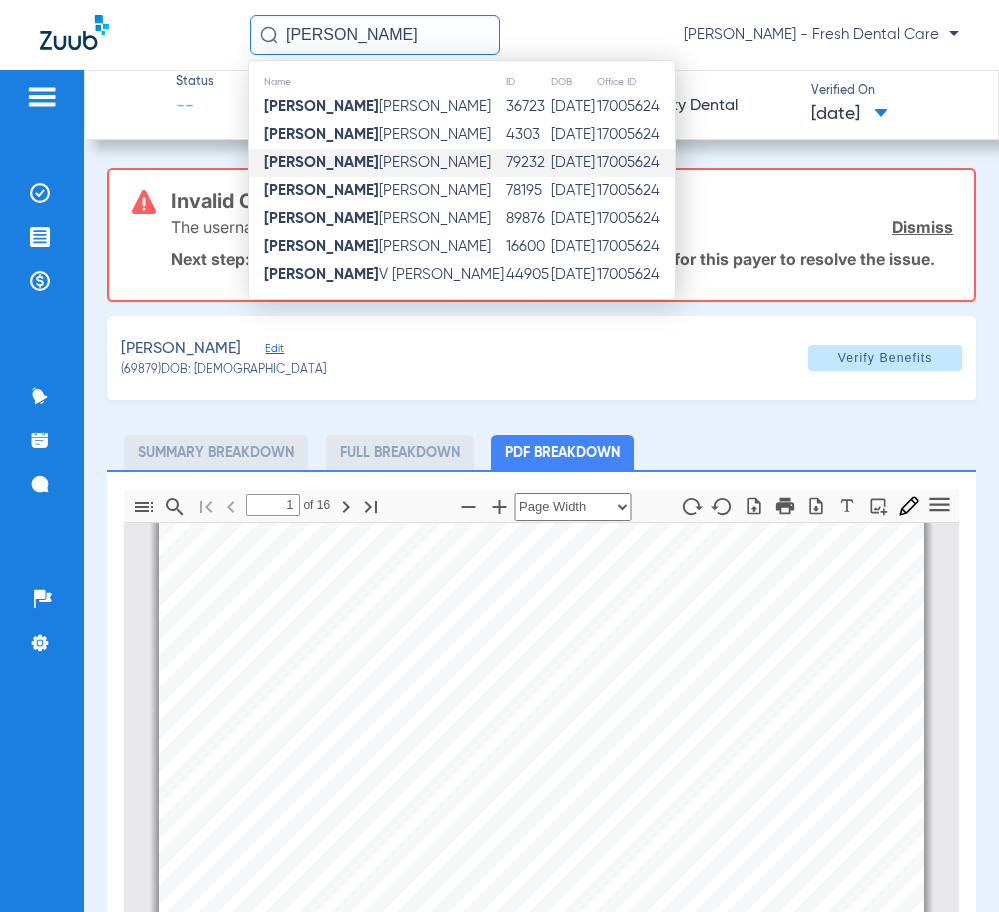 click on "[DATE]" 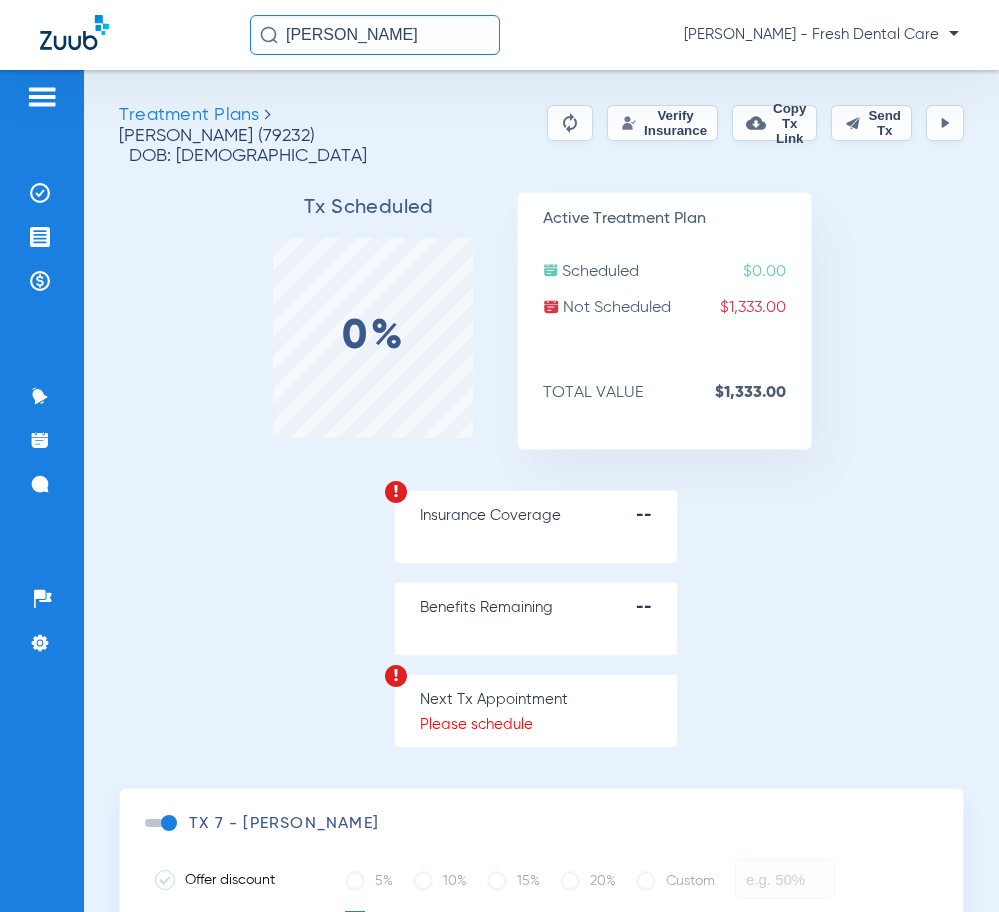 click on "Treatment Plans [PERSON_NAME] (79232) DOB: [DEMOGRAPHIC_DATA]  Verify Insurance   Copy Tx Link   Send Tx" 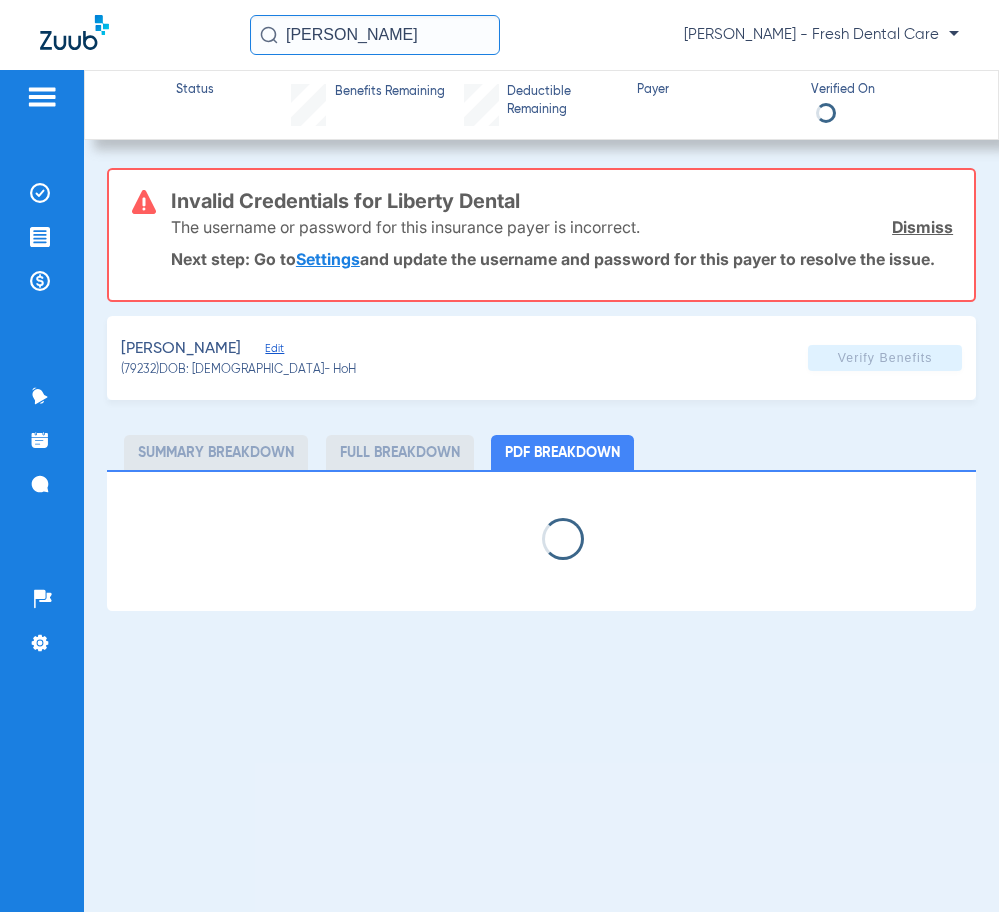 select on "page-width" 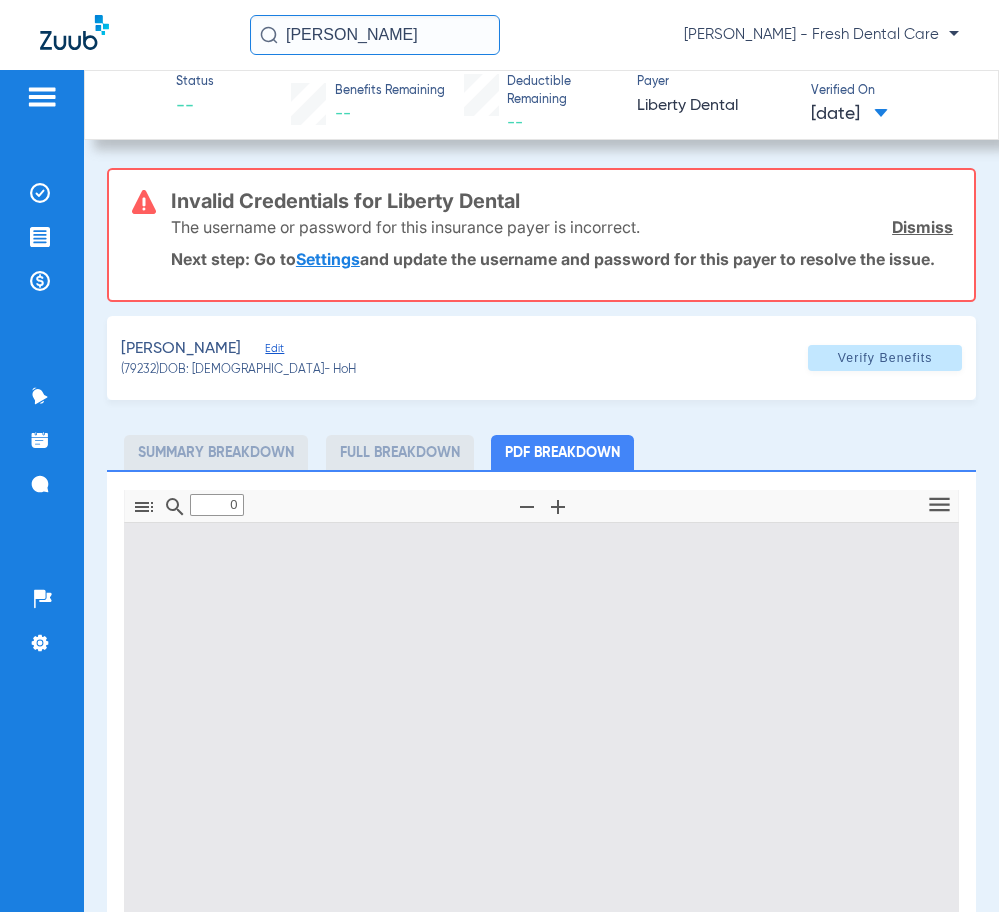 type on "1" 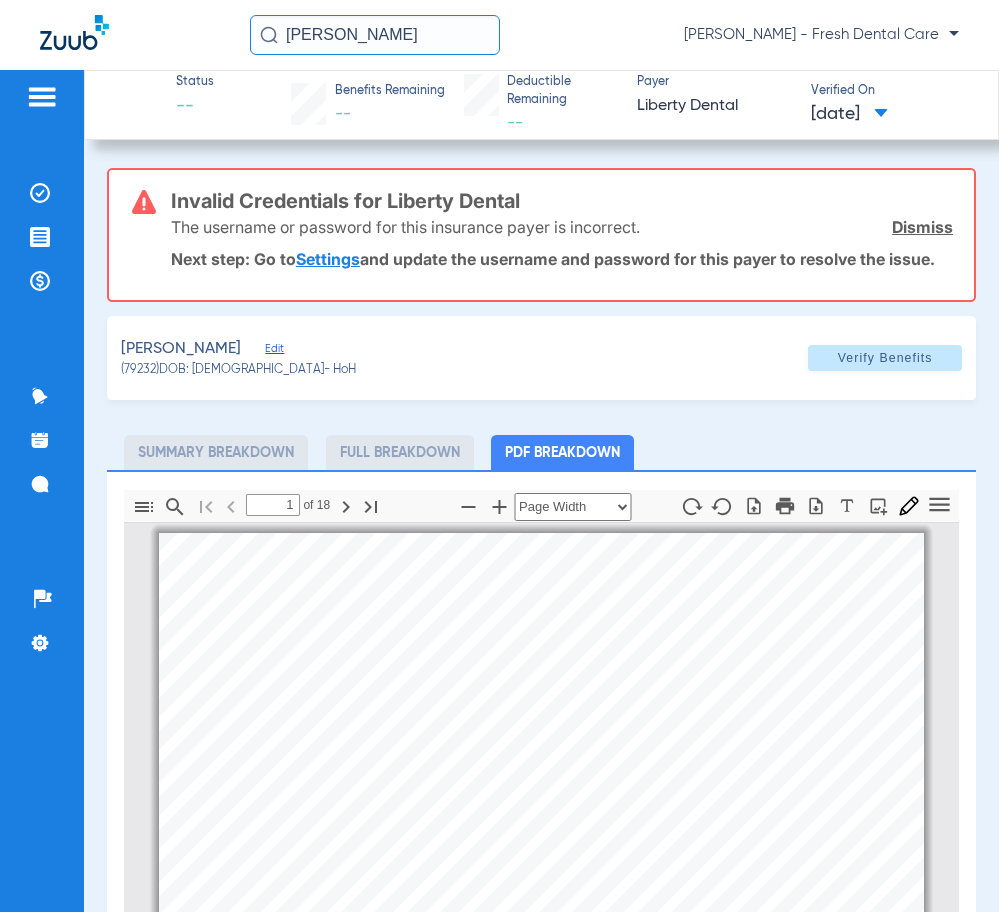 scroll, scrollTop: 10, scrollLeft: 0, axis: vertical 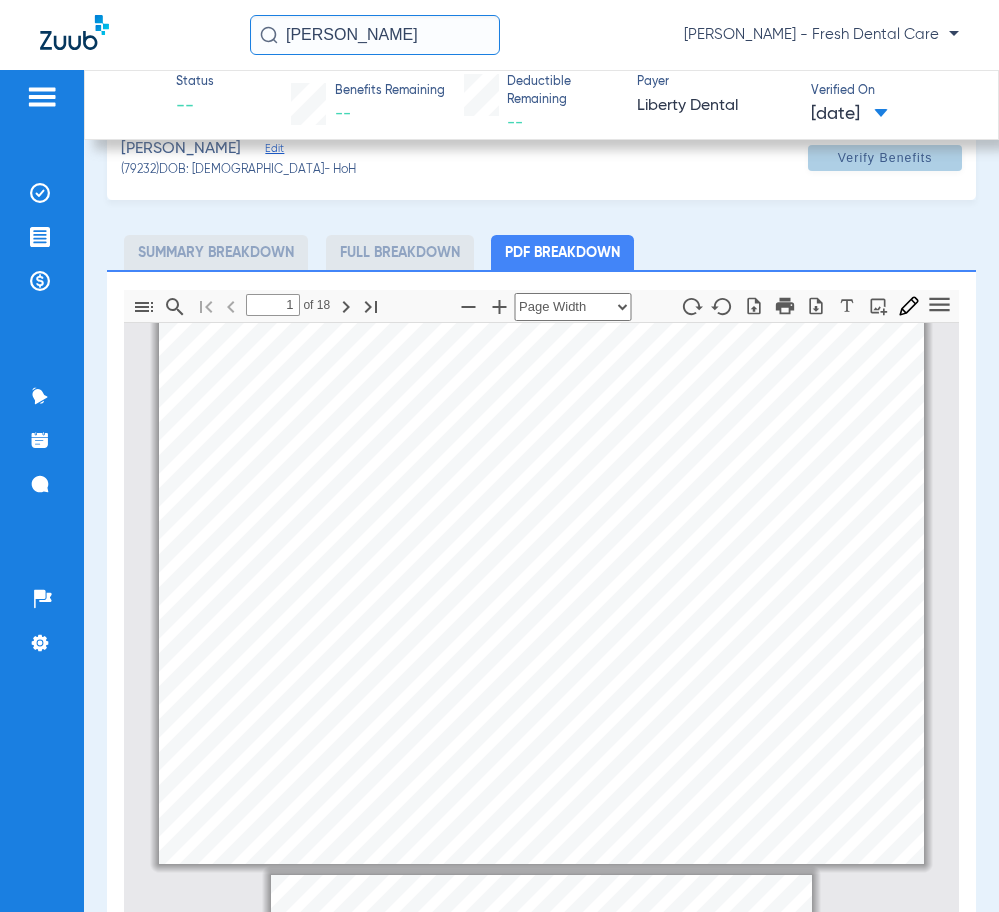 drag, startPoint x: 853, startPoint y: 187, endPoint x: 852, endPoint y: 177, distance: 10.049875 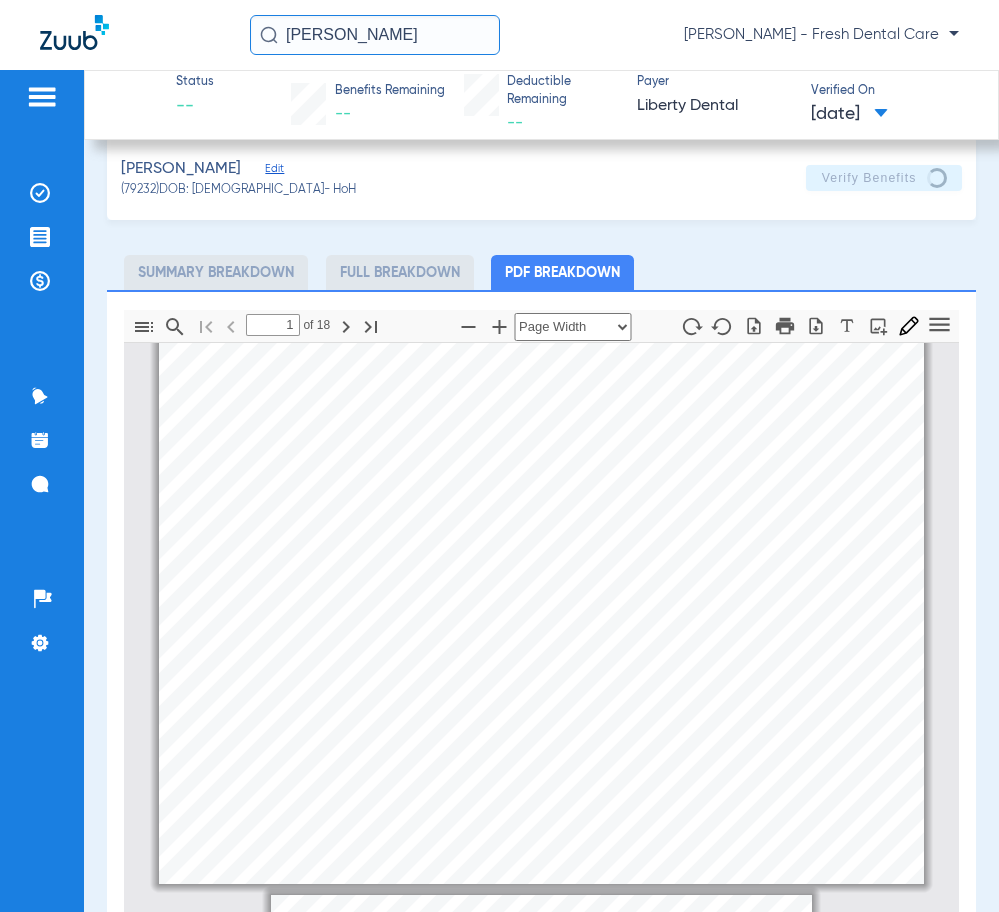 drag, startPoint x: 410, startPoint y: 33, endPoint x: 152, endPoint y: 31, distance: 258.00775 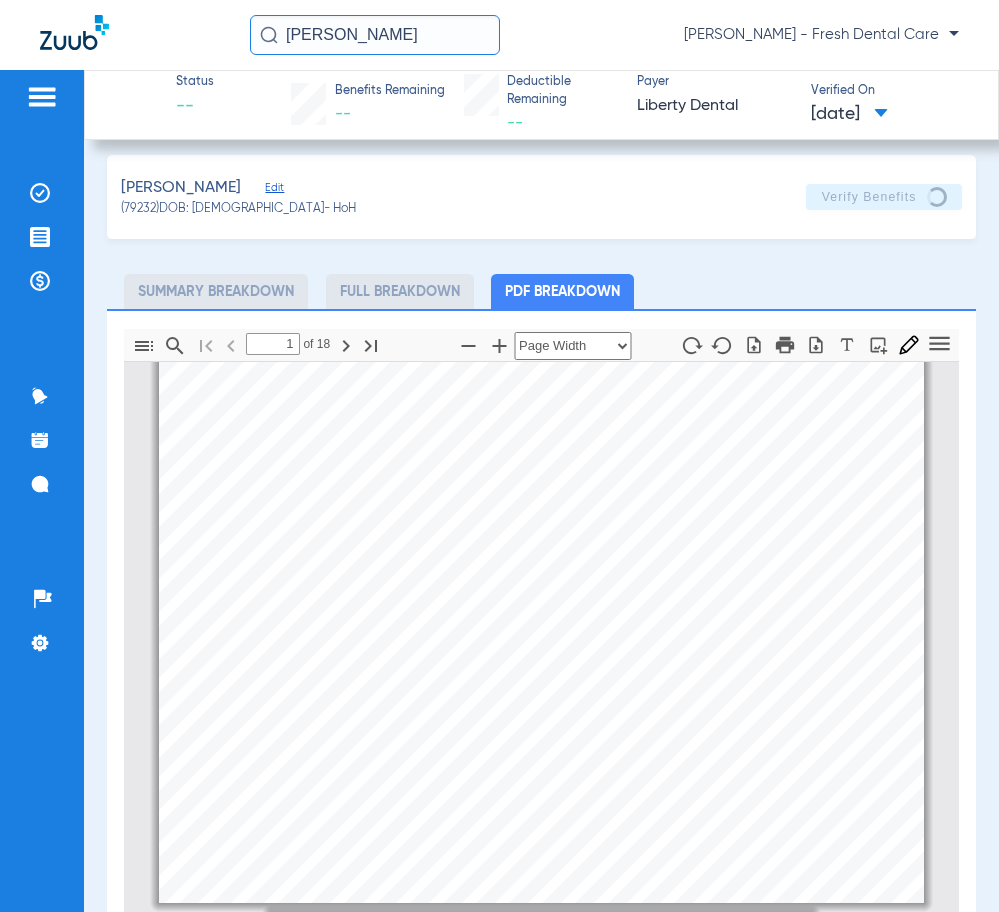 scroll, scrollTop: 0, scrollLeft: 0, axis: both 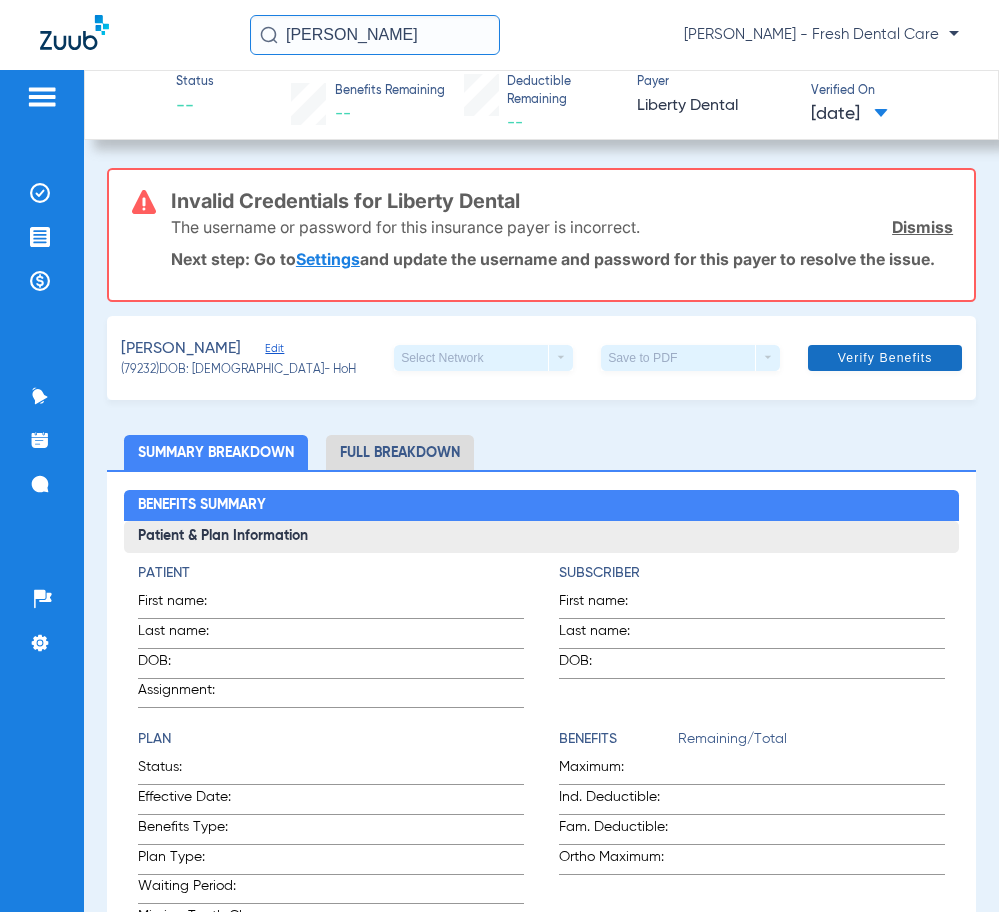 type on "[PERSON_NAME]" 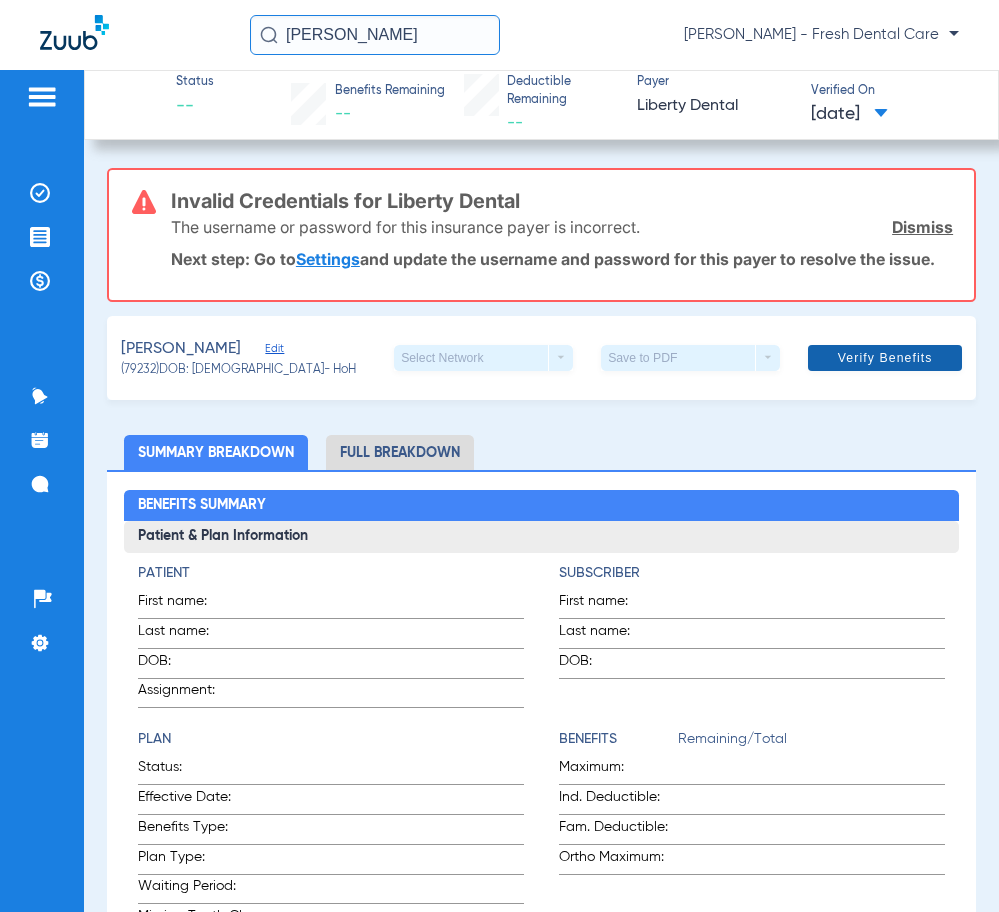 click on "Verify Benefits" 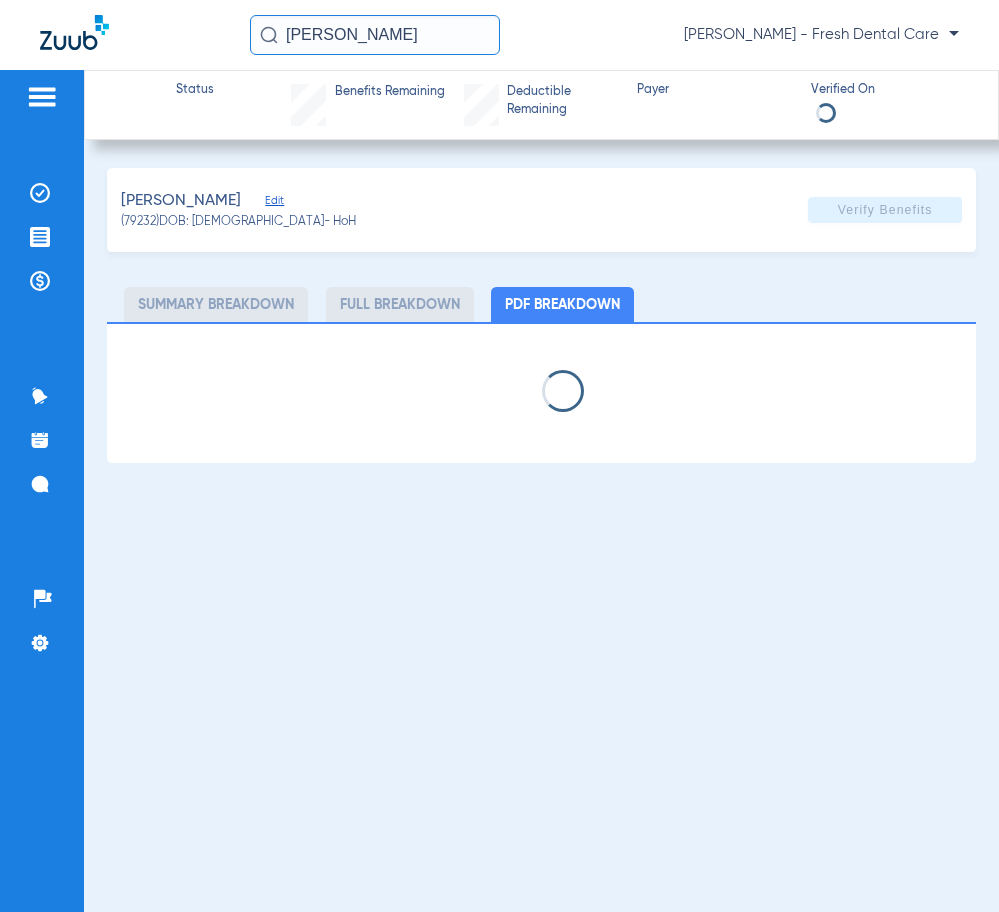 select on "page-width" 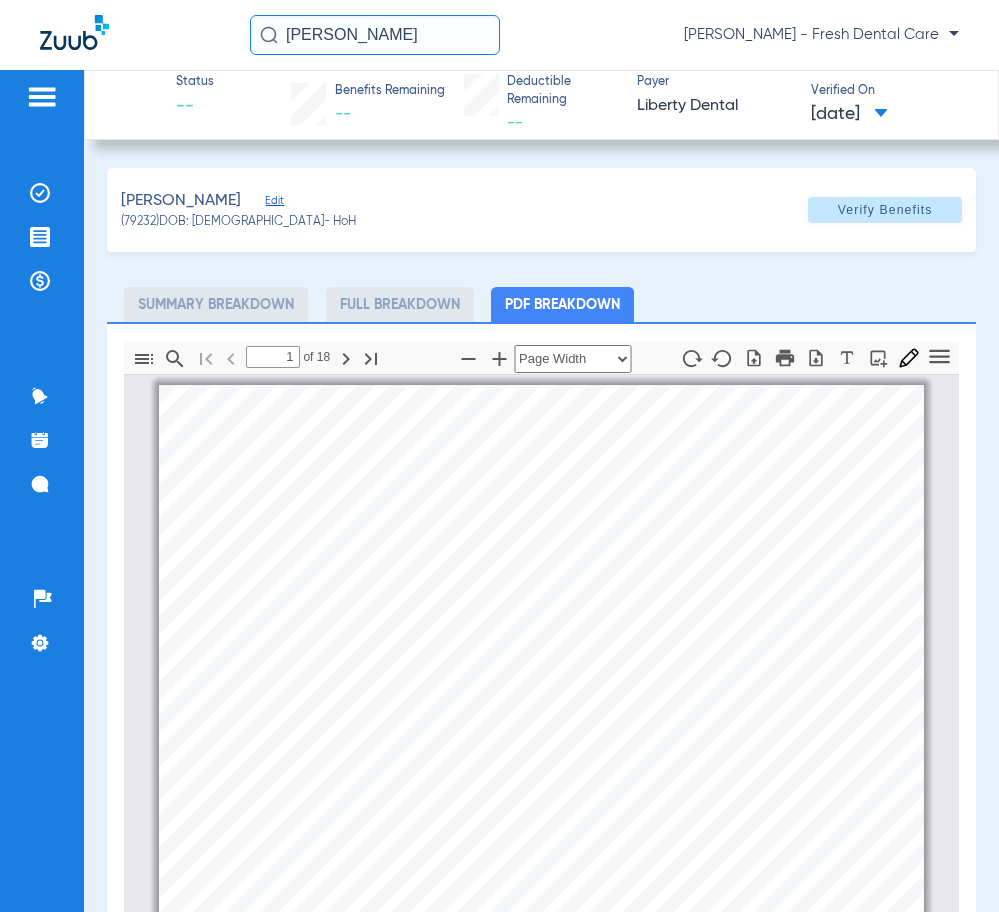 scroll, scrollTop: 10, scrollLeft: 0, axis: vertical 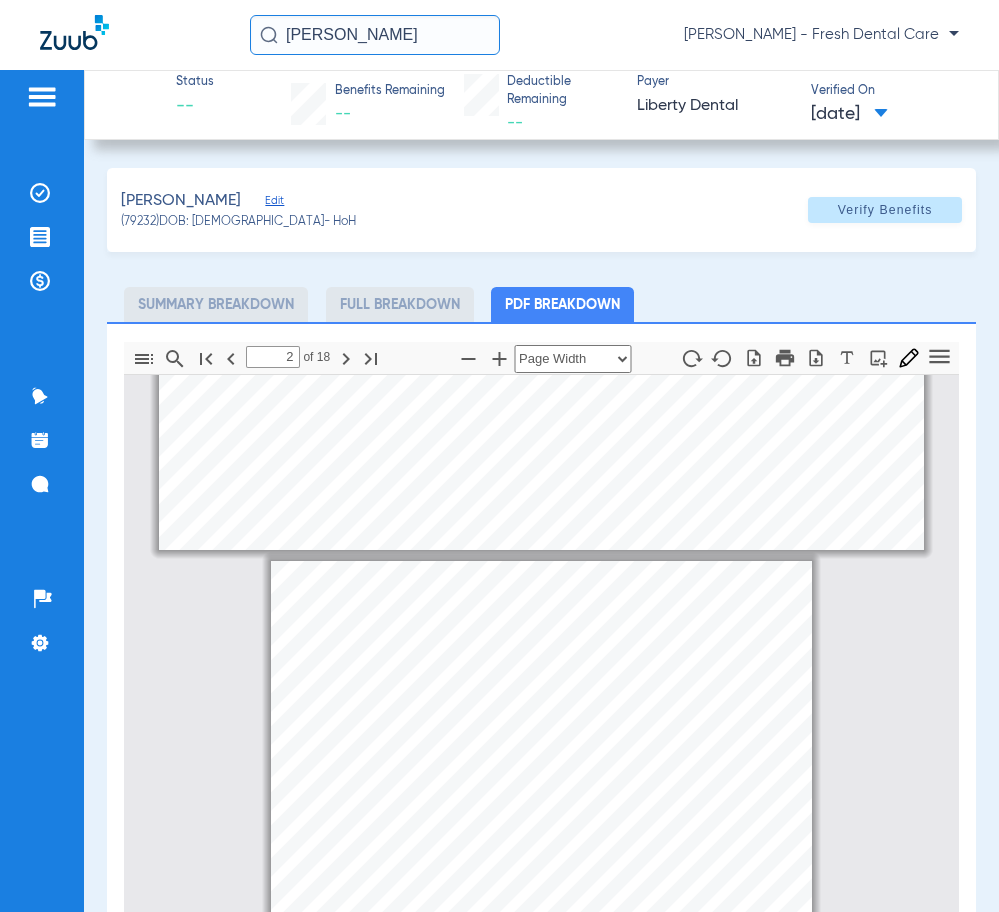type on "1" 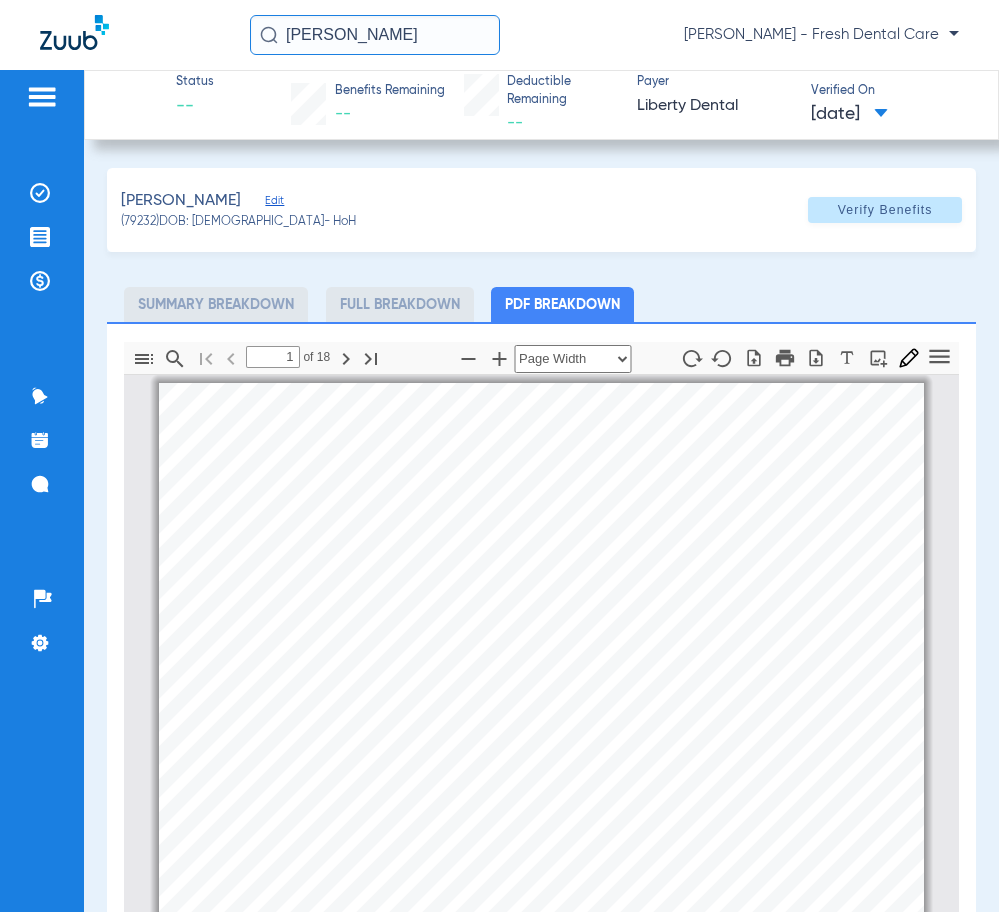 scroll, scrollTop: 0, scrollLeft: 0, axis: both 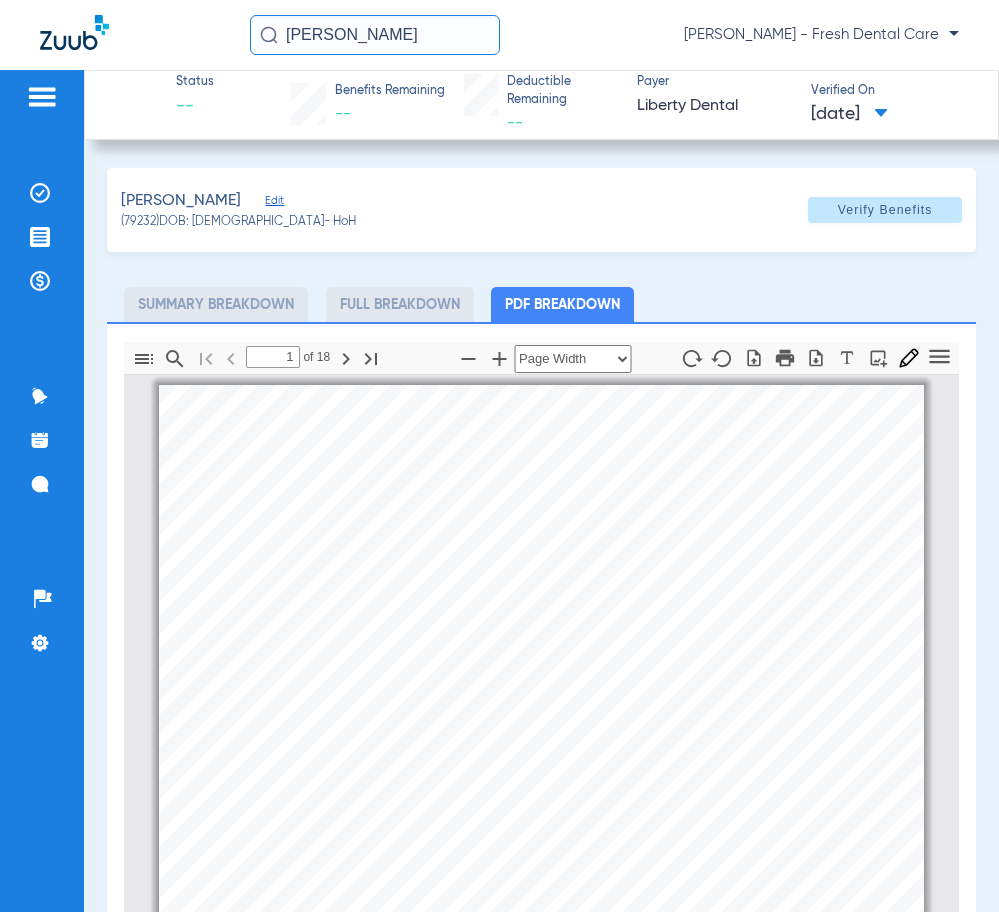 click on "Close" at bounding box center (711, 526) 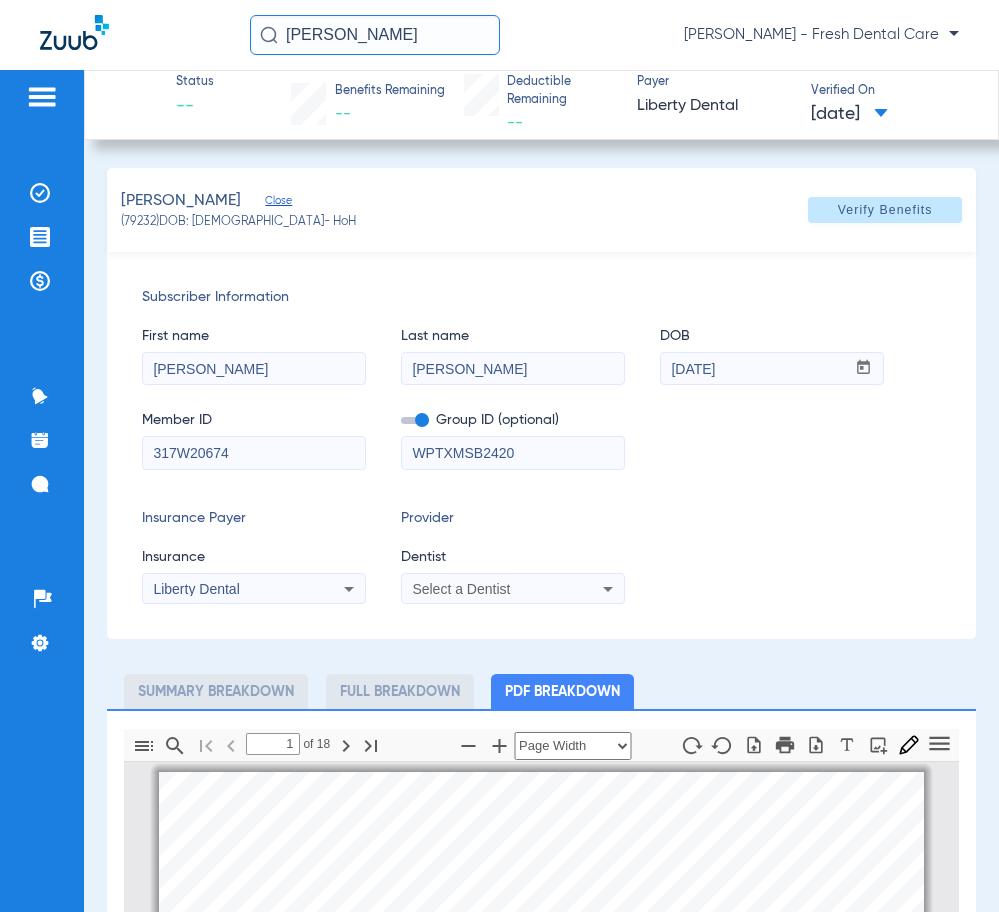 click on "Select a Dentist" at bounding box center (513, 589) 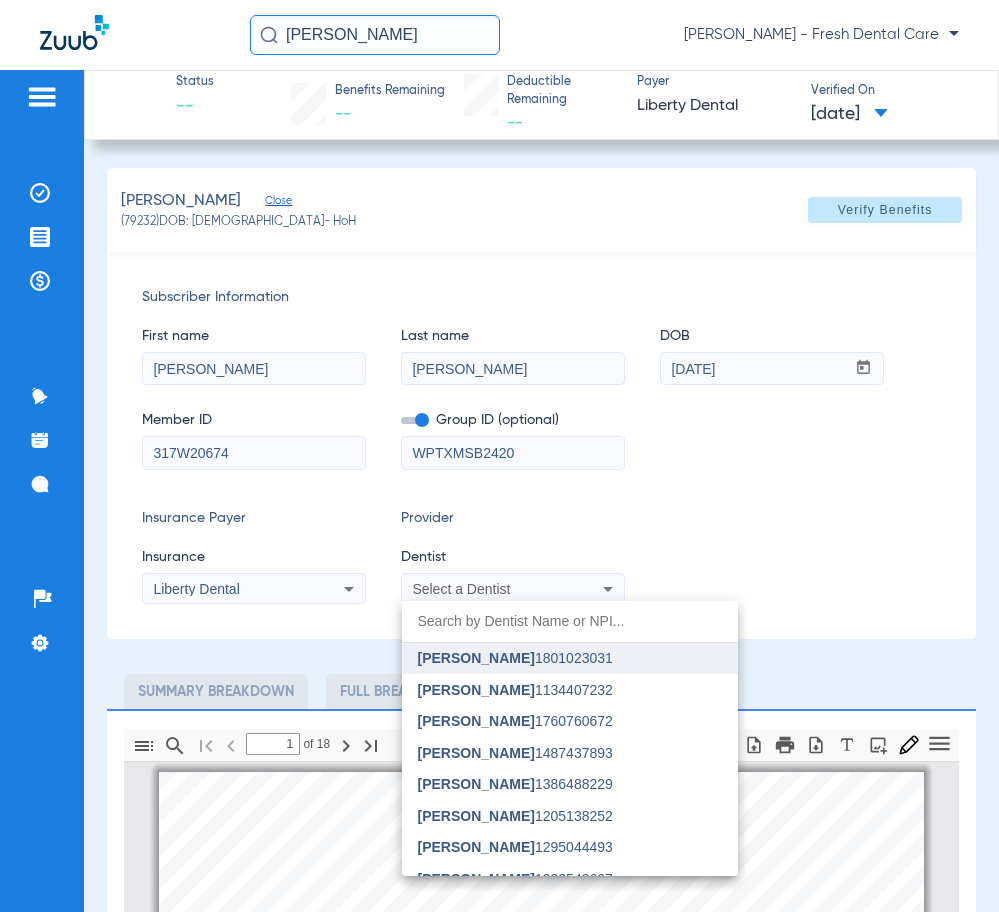 click on "[PERSON_NAME]" at bounding box center [476, 658] 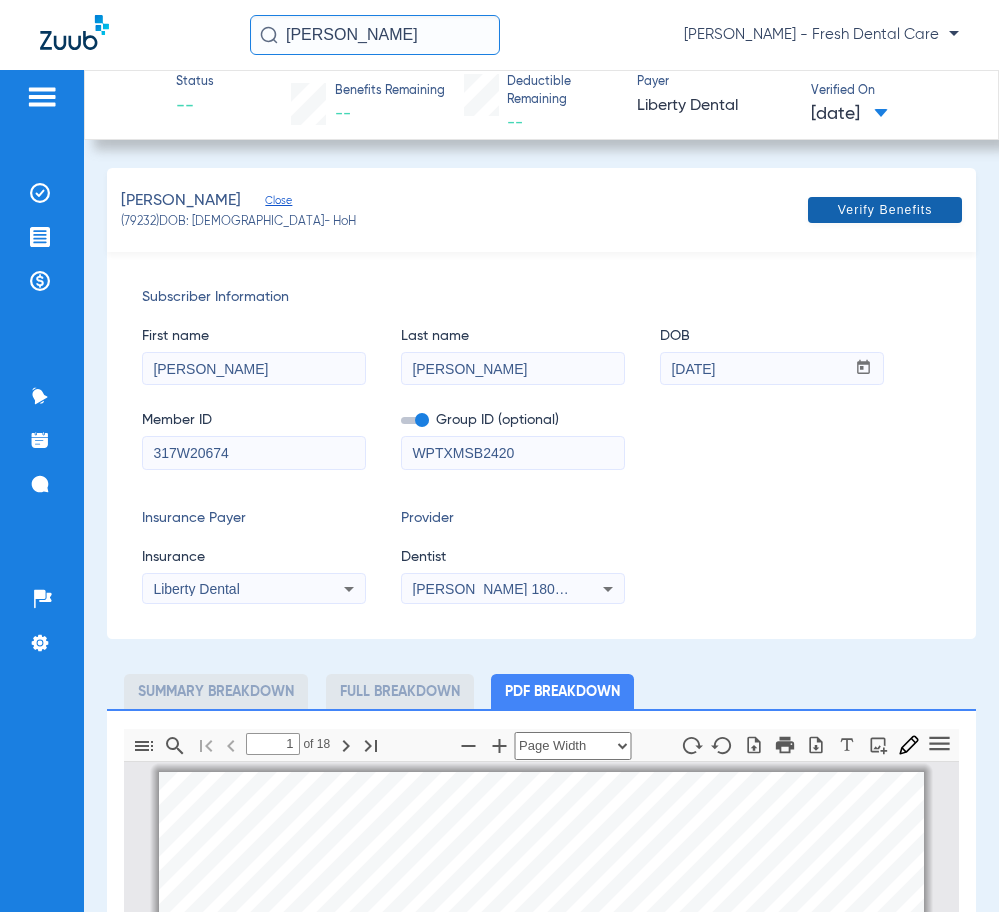 click 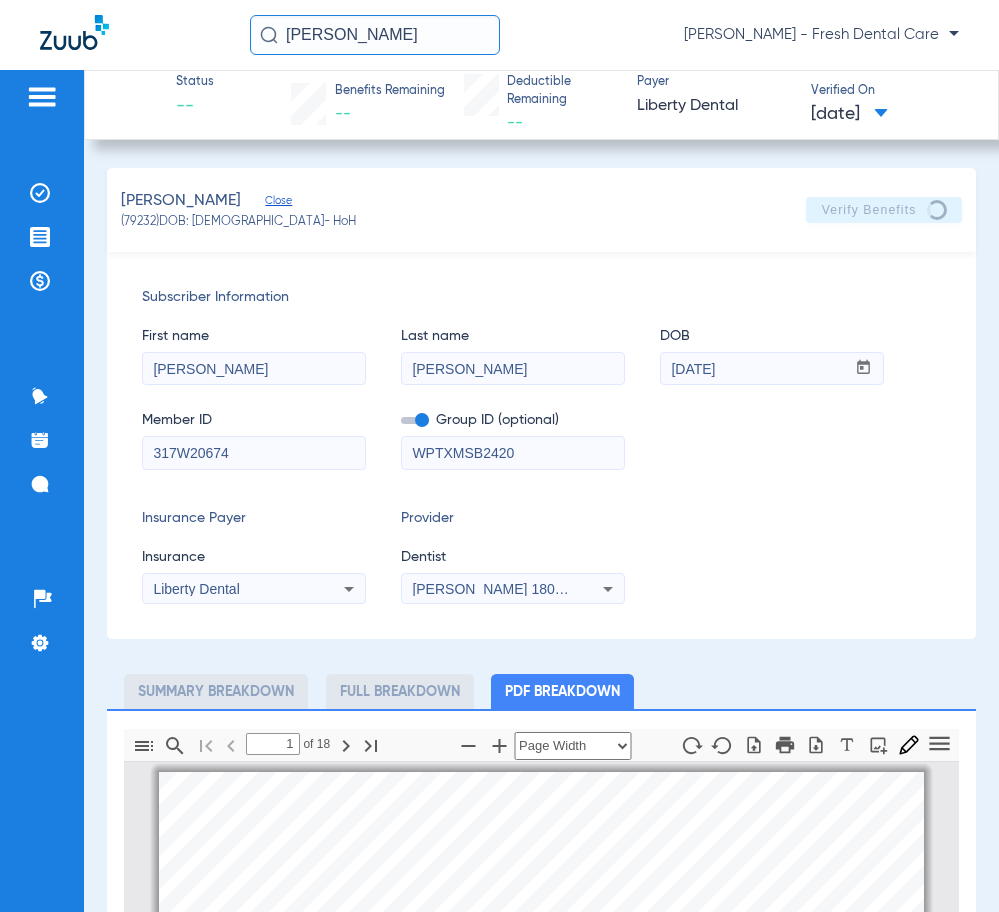 click on "[PERSON_NAME]" 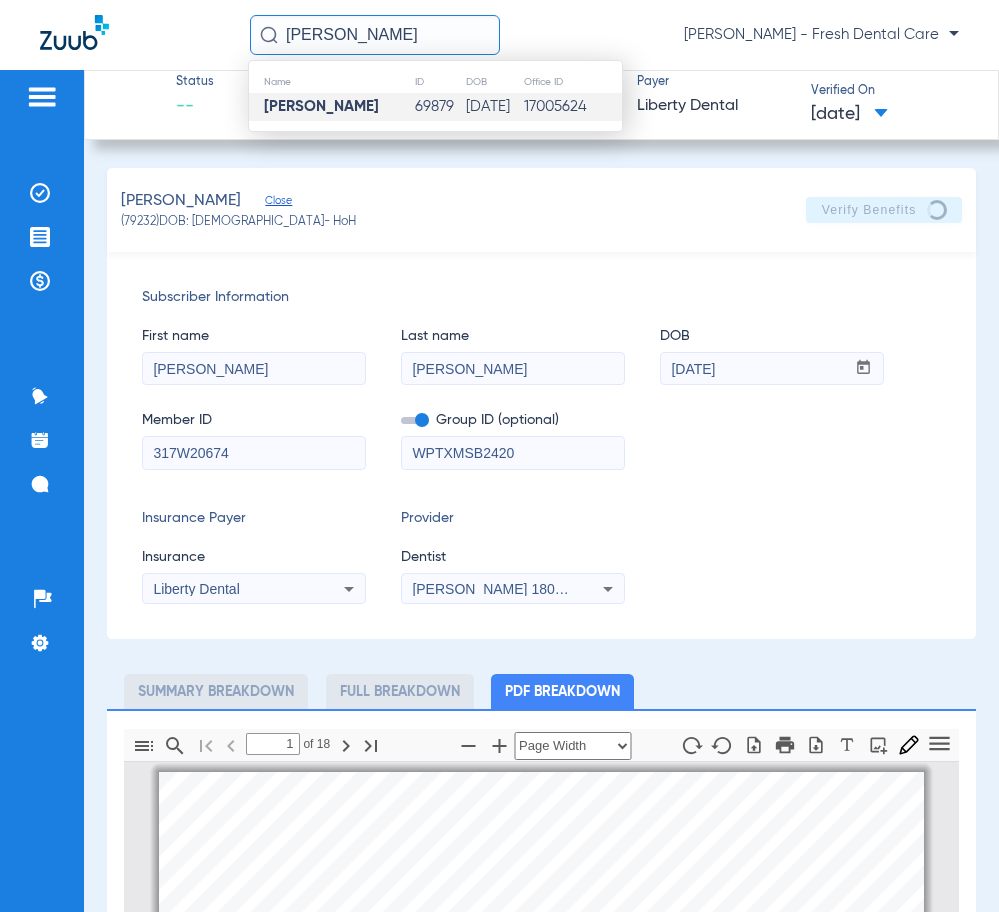 click on "69879" 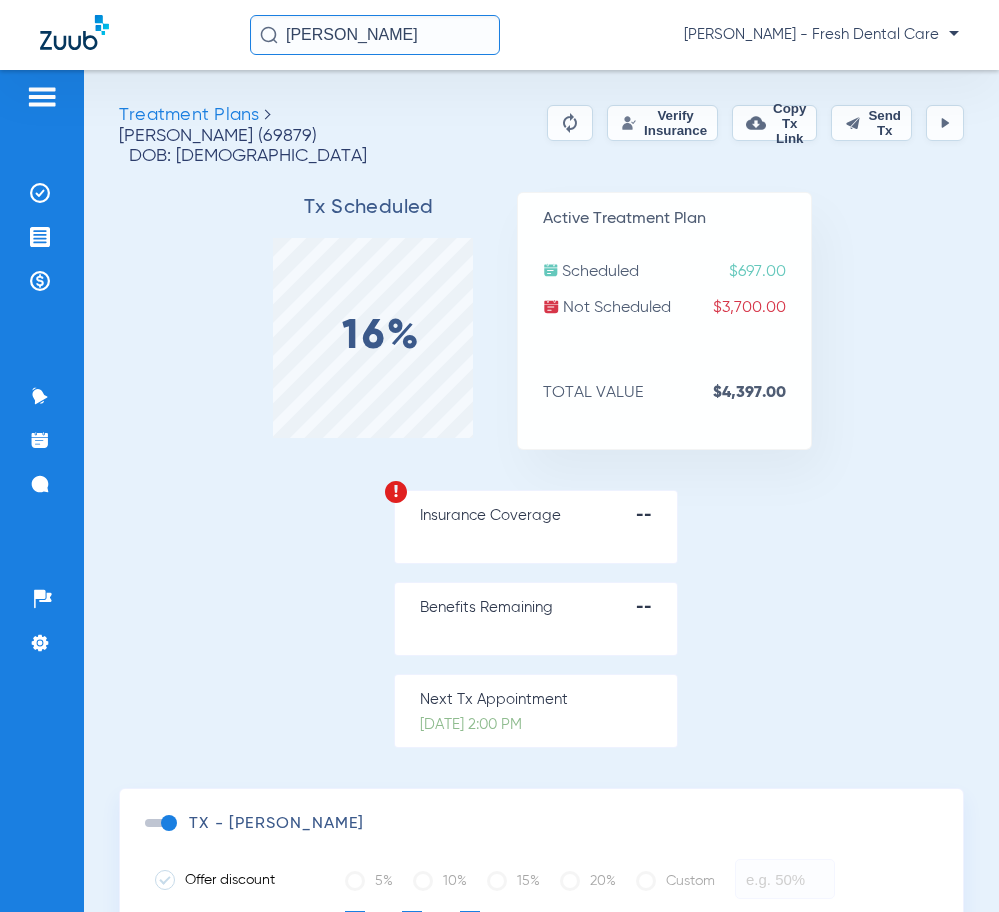 click on "Verify Insurance" 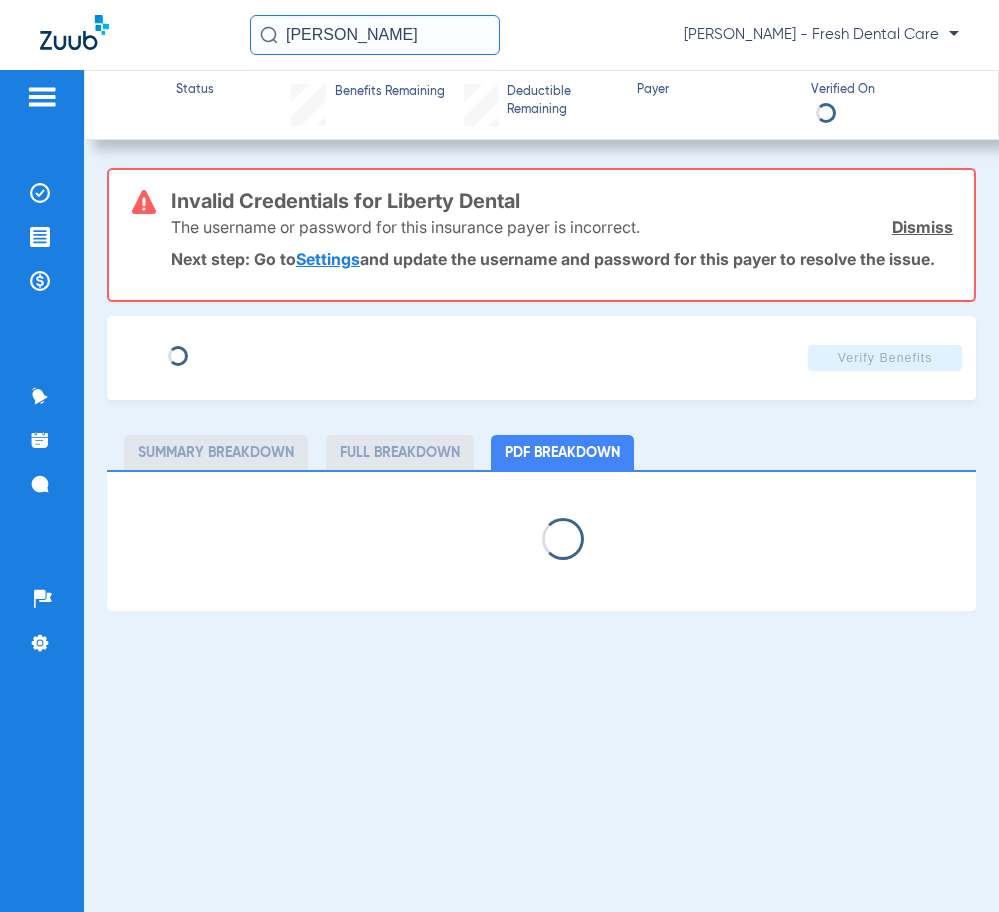 type on "[PERSON_NAME]" 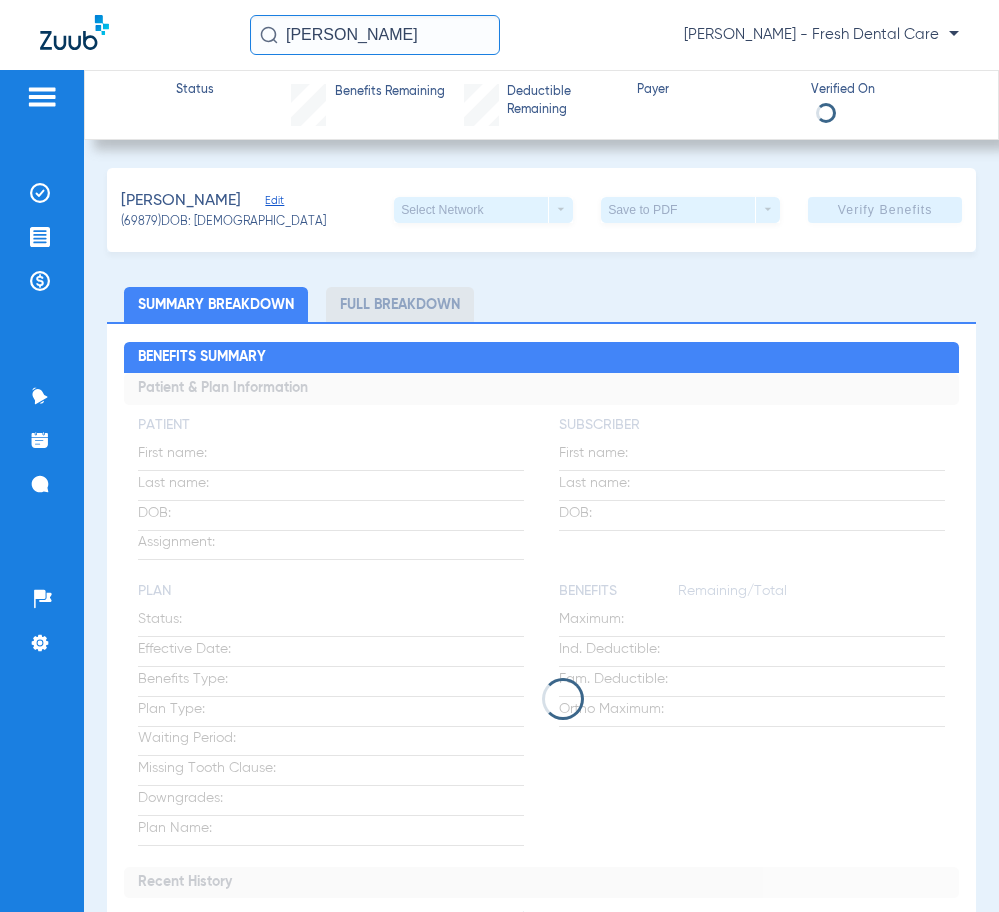click on "Benefits Summary" 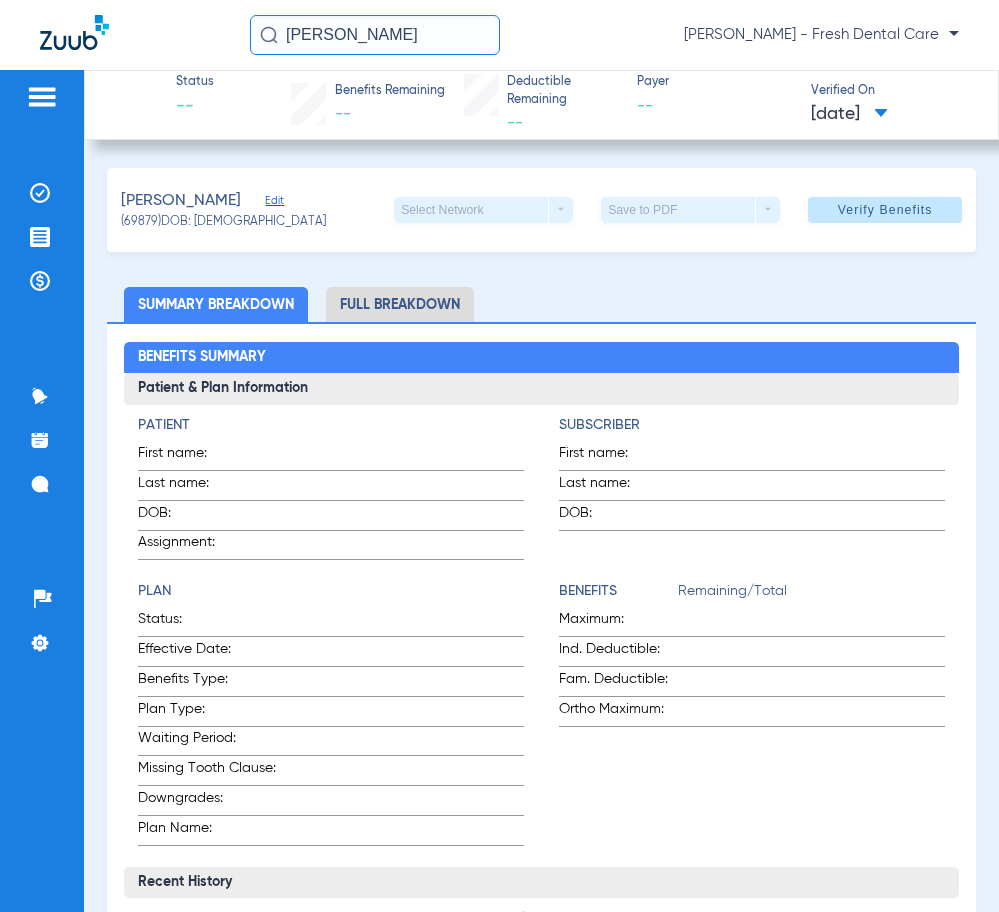 click on "Edit" 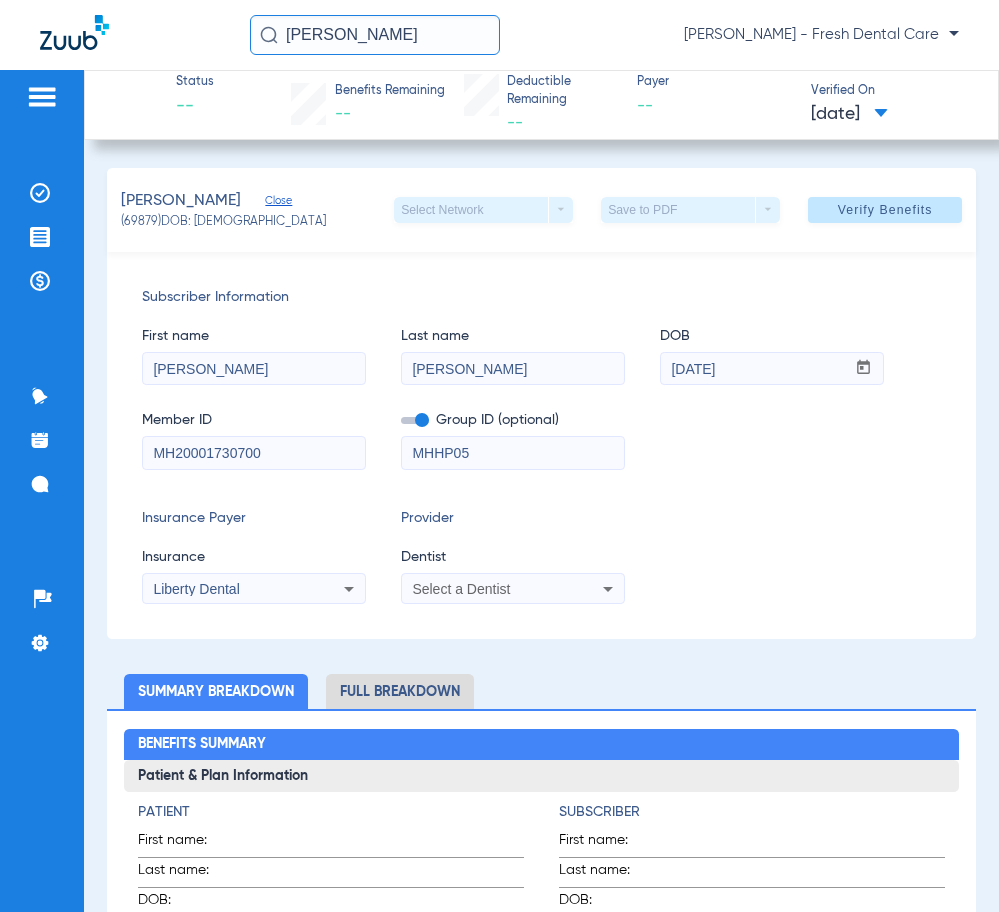 click on "Select a Dentist" at bounding box center (461, 589) 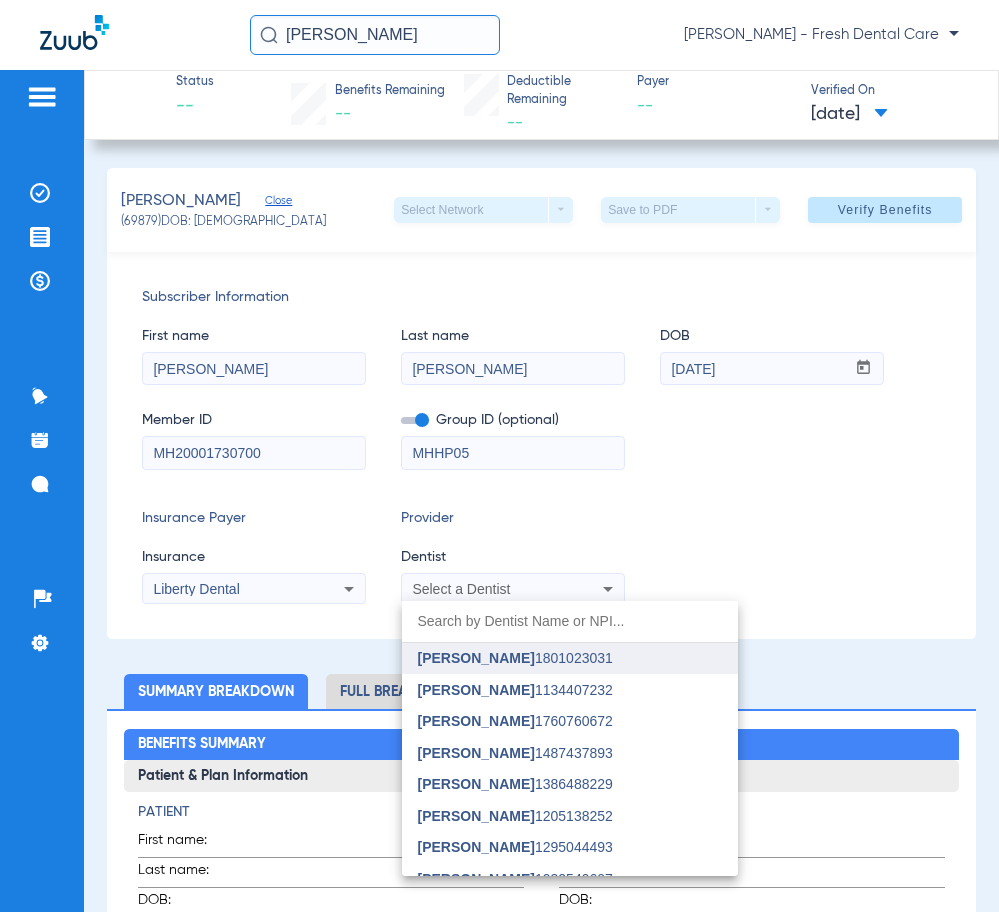 click on "[PERSON_NAME]" at bounding box center (476, 658) 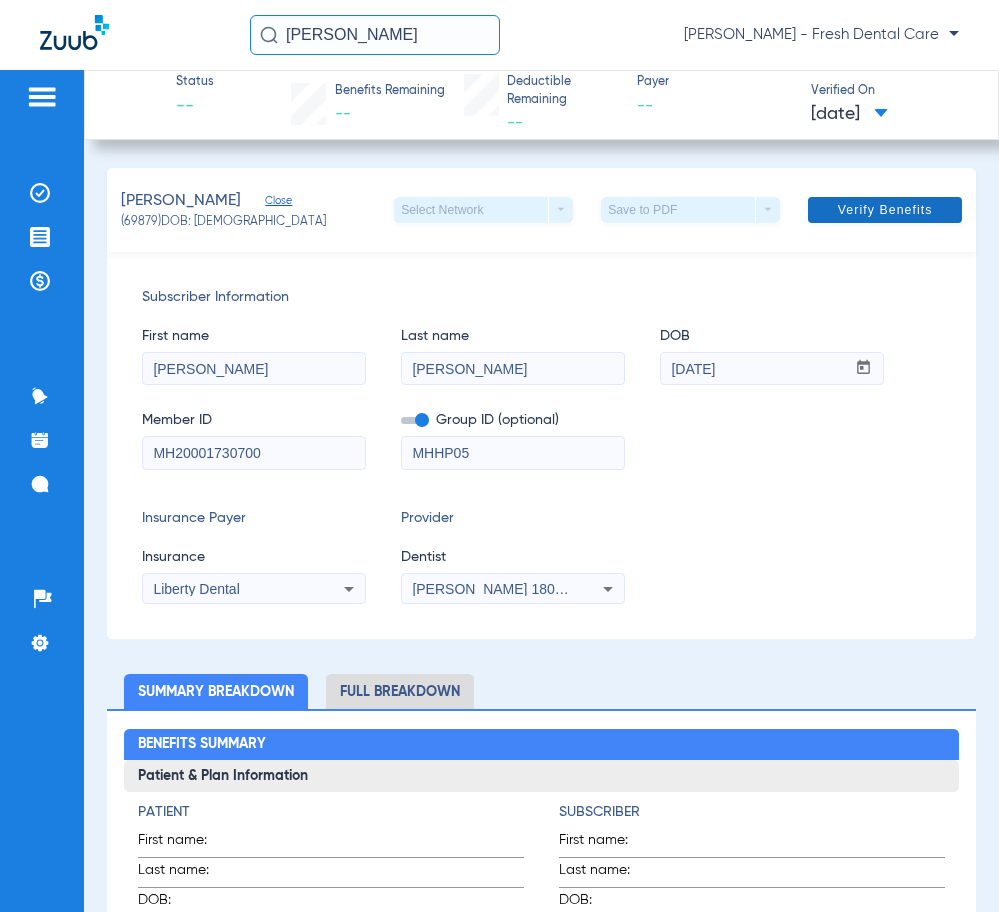 click 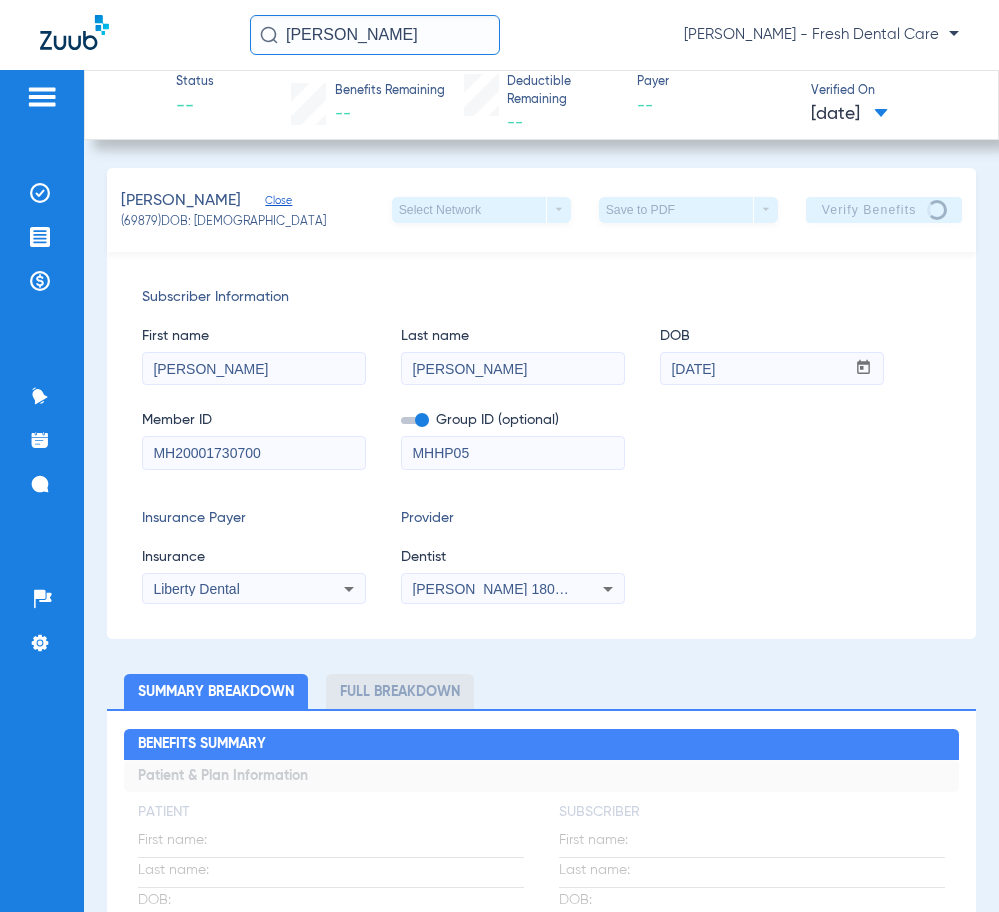 drag, startPoint x: 453, startPoint y: 36, endPoint x: 125, endPoint y: 1, distance: 329.8621 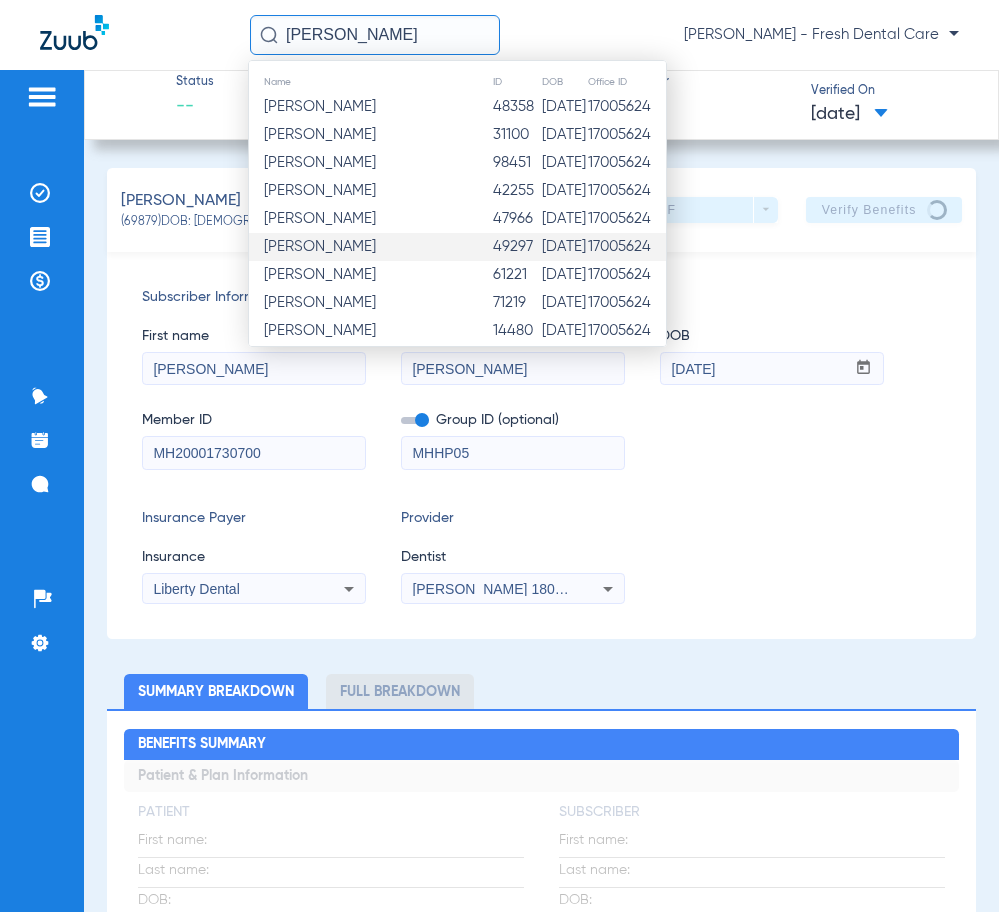 scroll, scrollTop: 100, scrollLeft: 0, axis: vertical 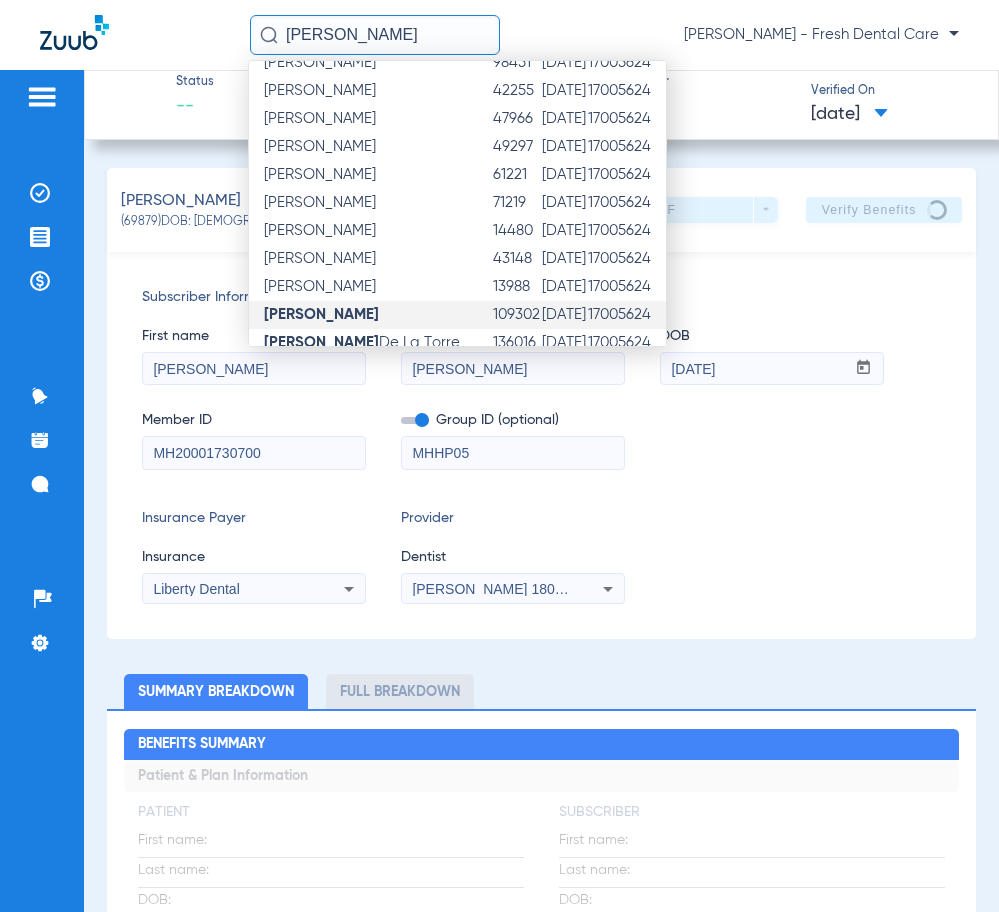 click on "[PERSON_NAME]" 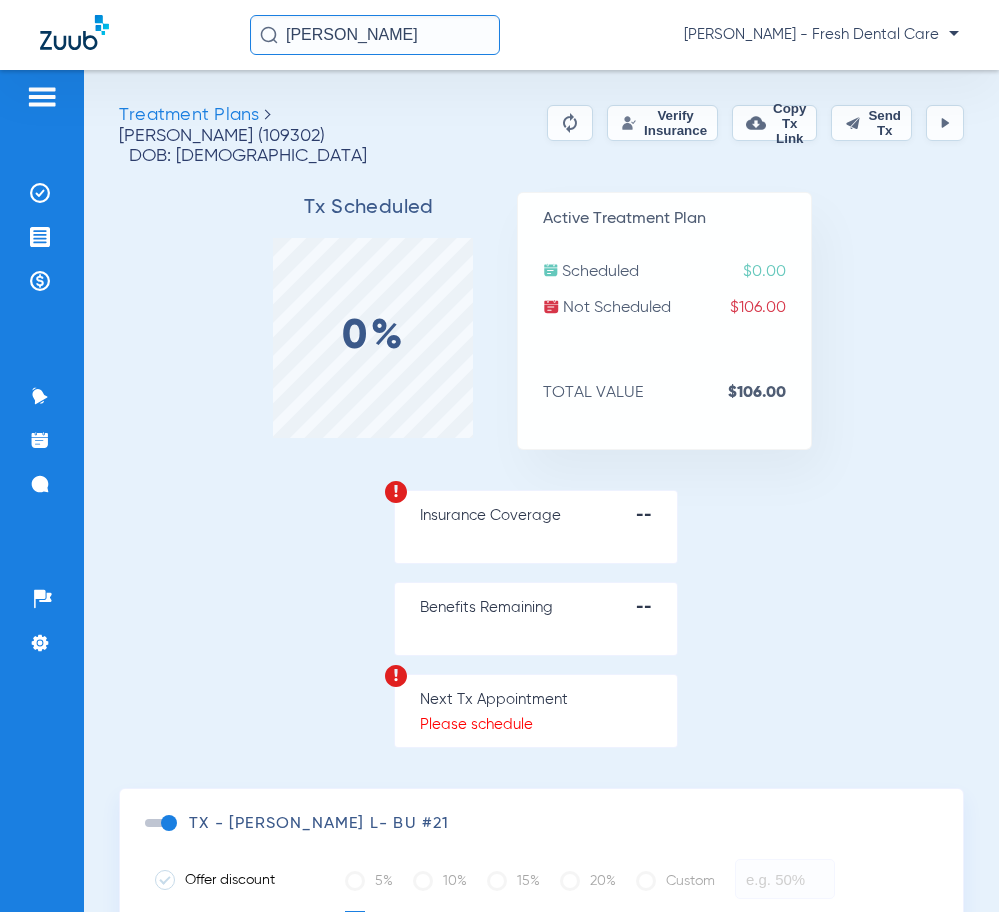 click on "Verify Insurance" 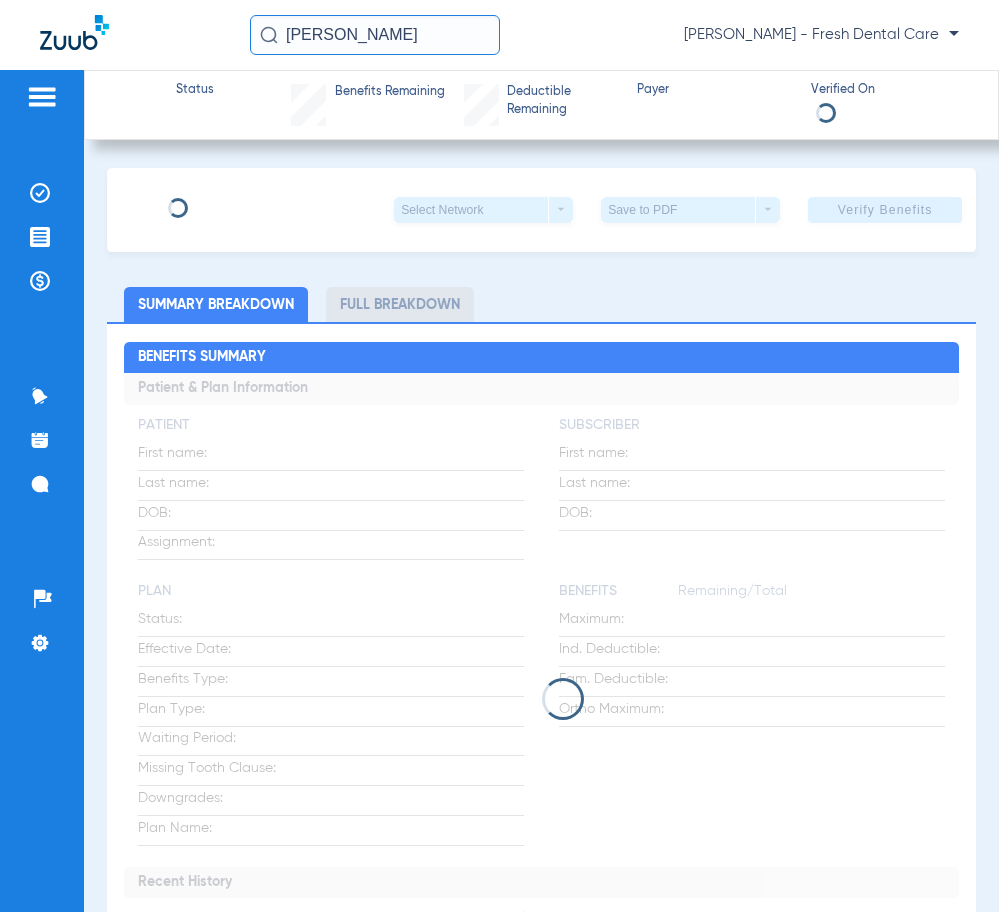 type on "[PERSON_NAME]" 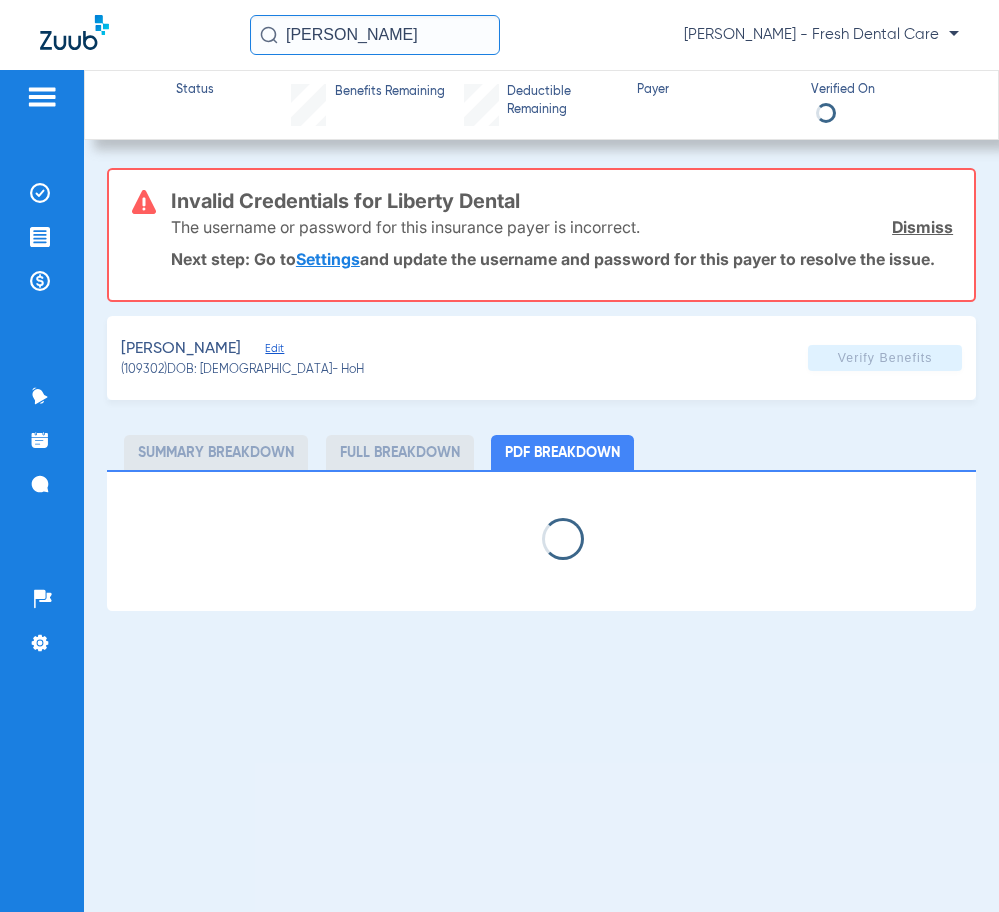 select on "page-width" 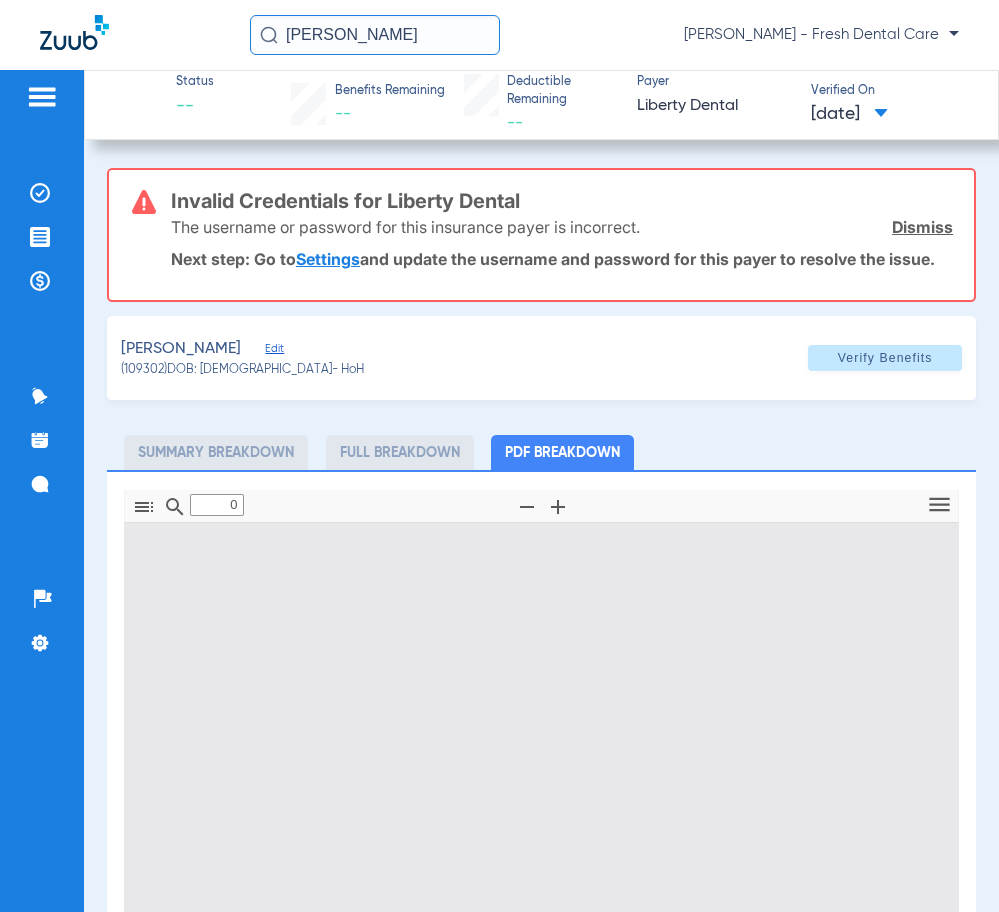 type on "1" 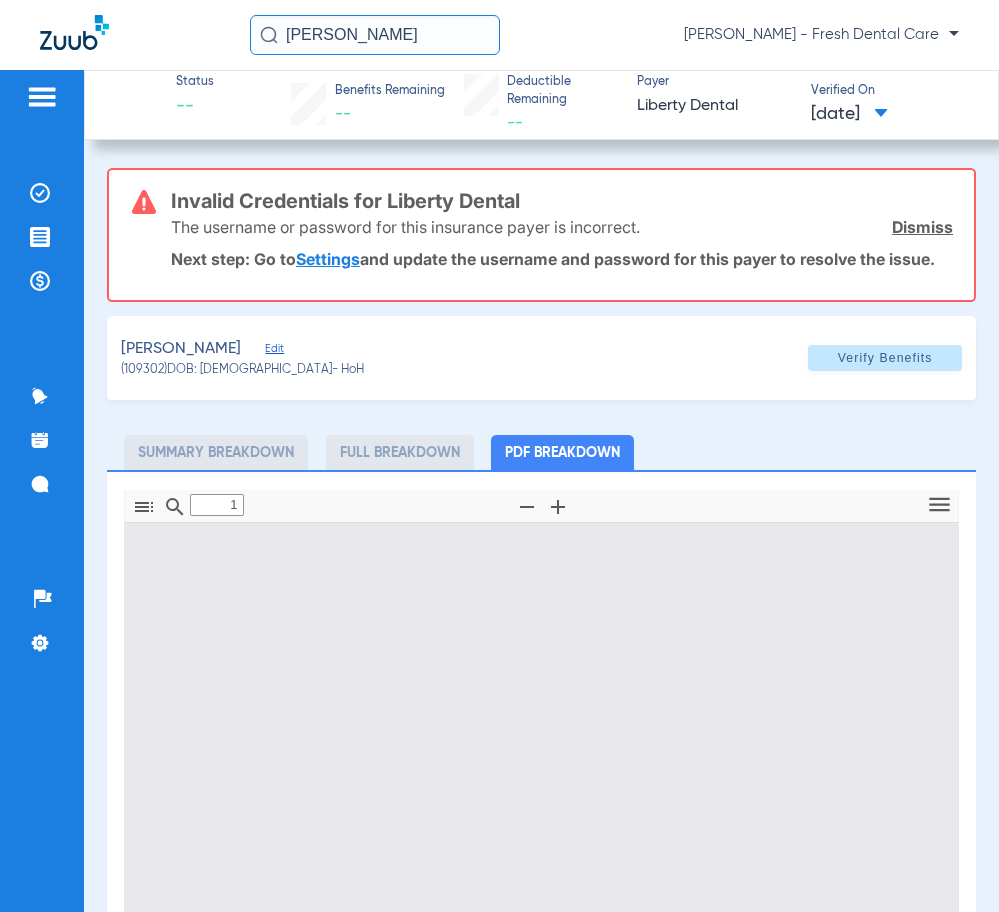 scroll, scrollTop: 10, scrollLeft: 0, axis: vertical 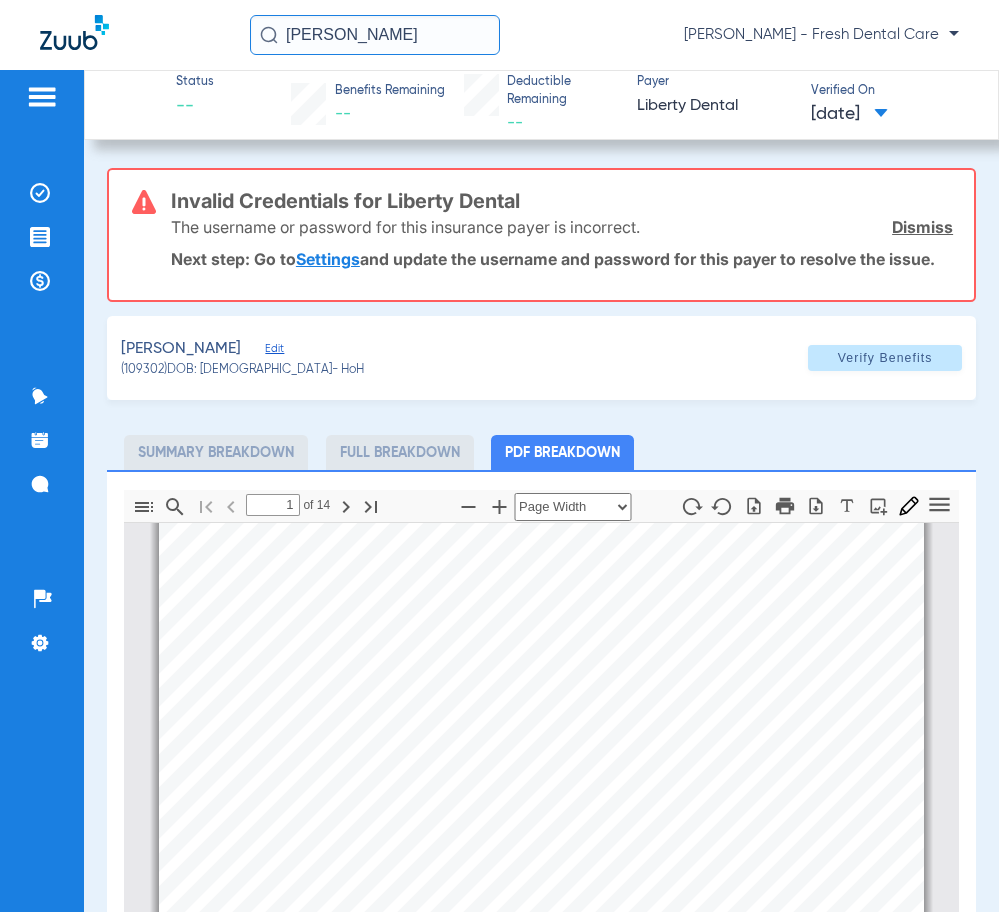 click on "Edit" 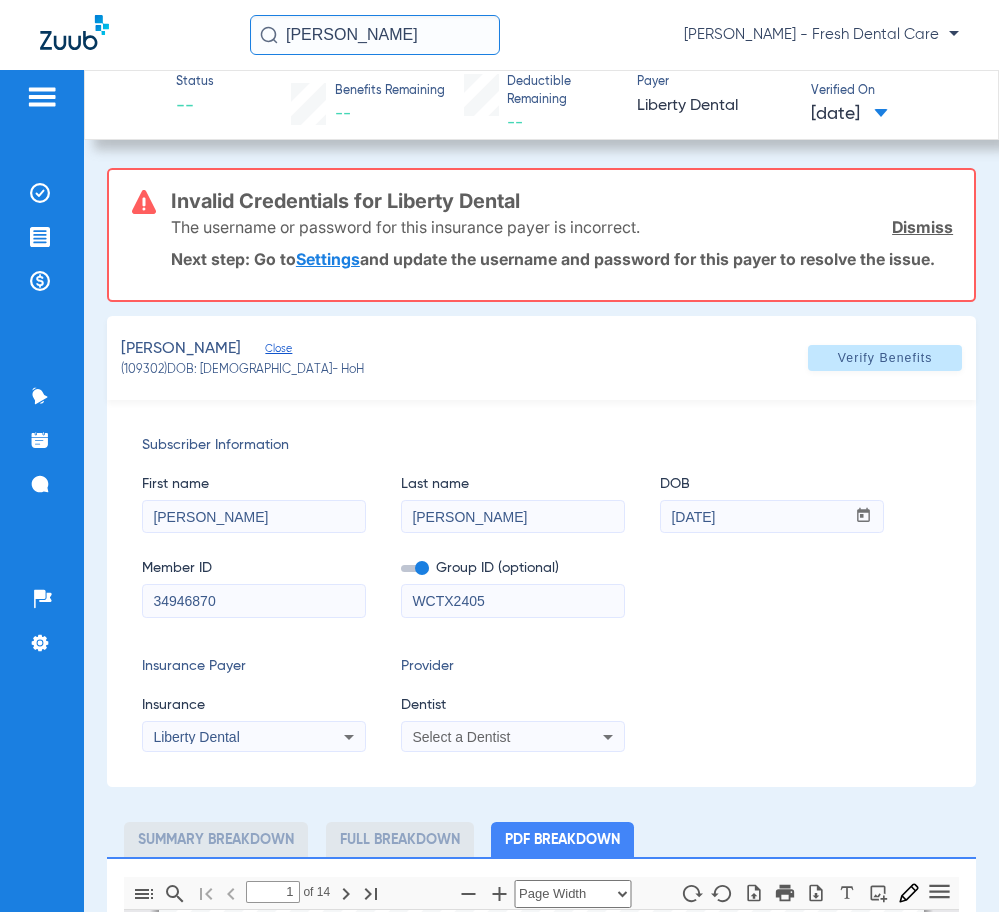 click on "Select a Dentist" at bounding box center [492, 737] 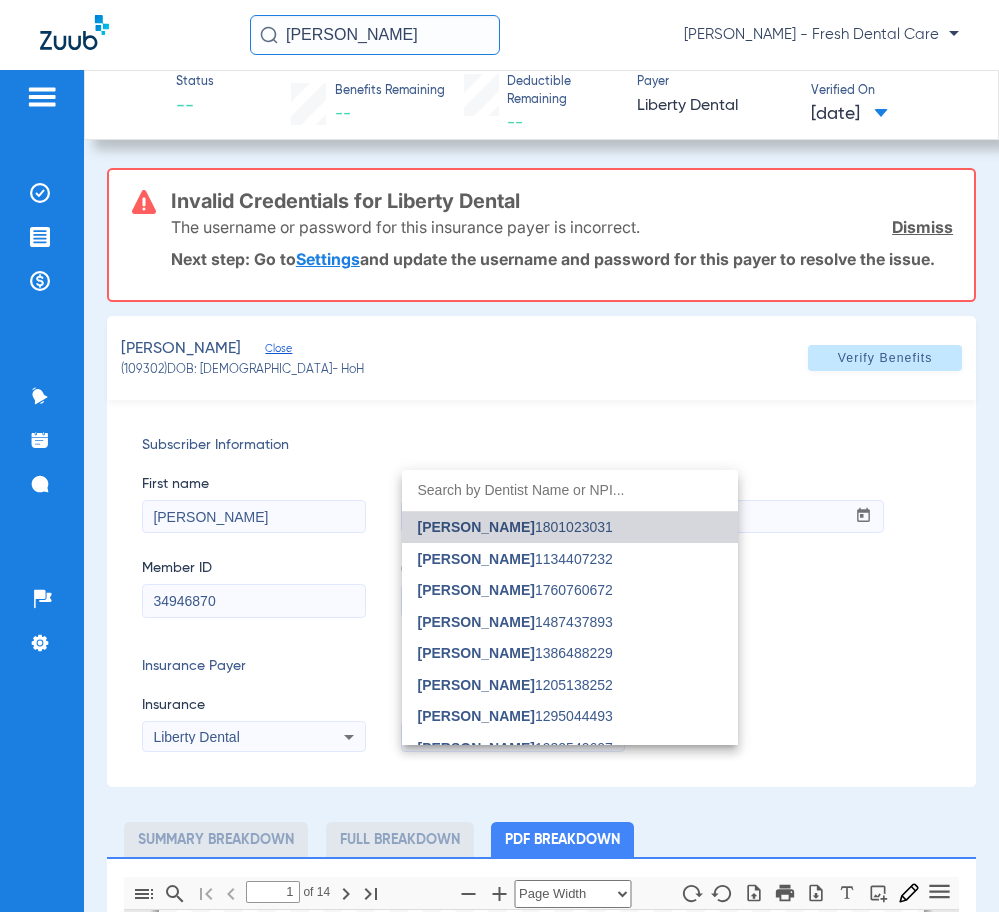 click on "[PERSON_NAME]   1801023031" at bounding box center (515, 527) 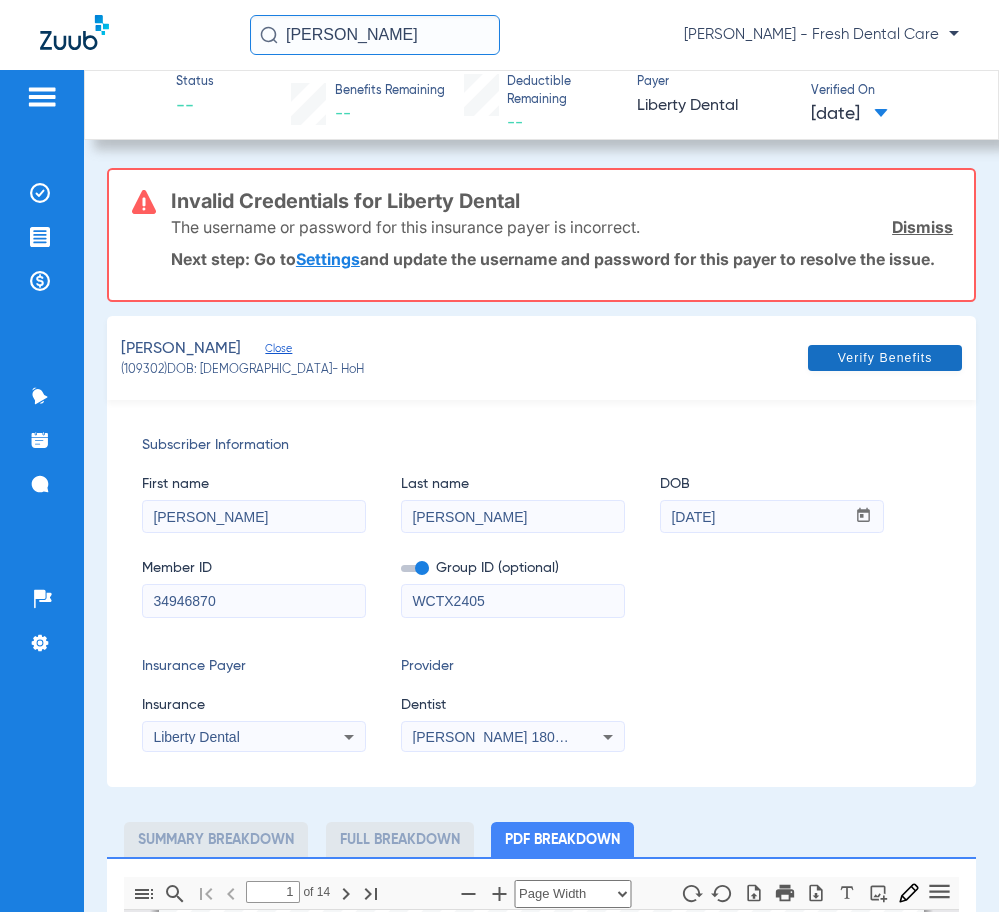 click on "Verify Benefits" 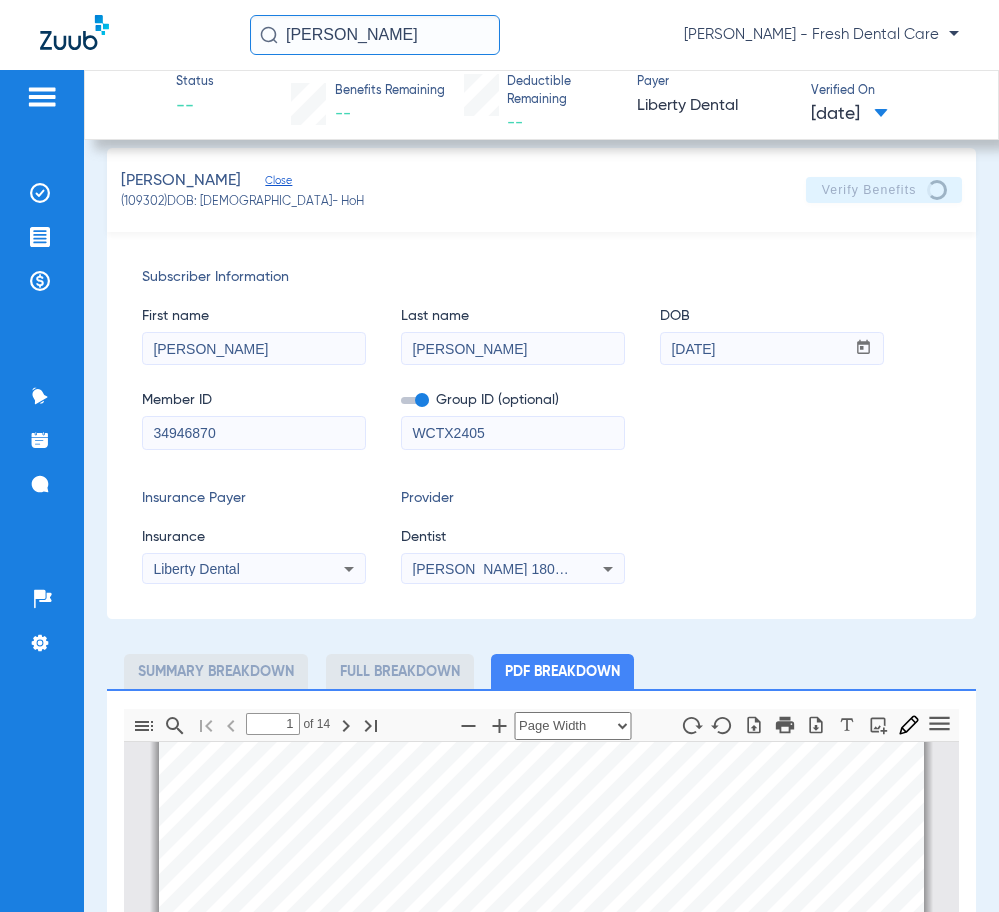 scroll, scrollTop: 0, scrollLeft: 0, axis: both 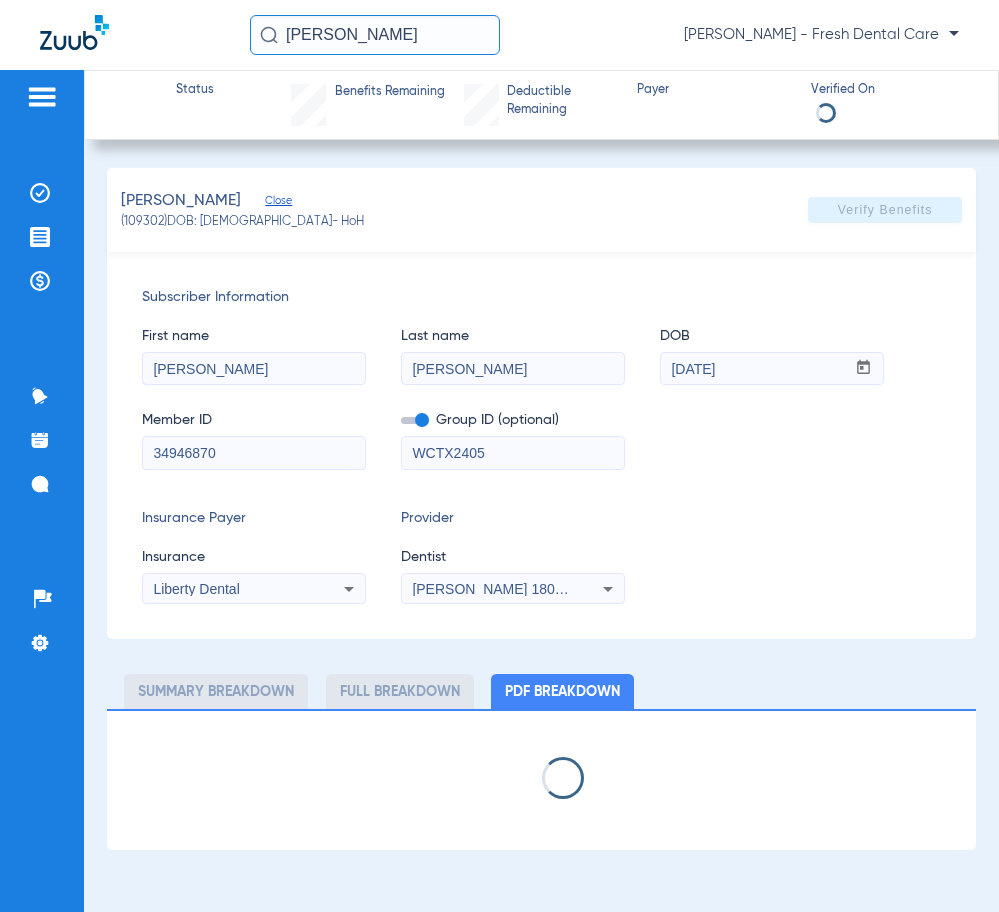 select on "page-width" 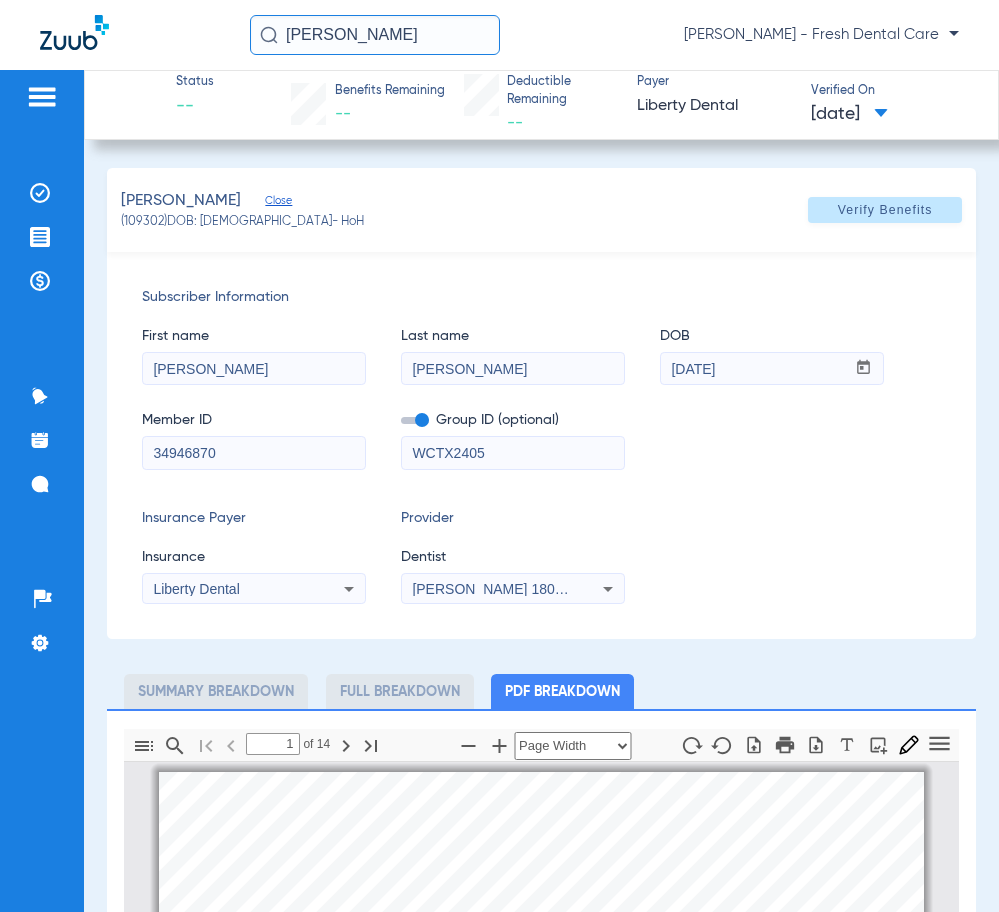 scroll, scrollTop: 10, scrollLeft: 0, axis: vertical 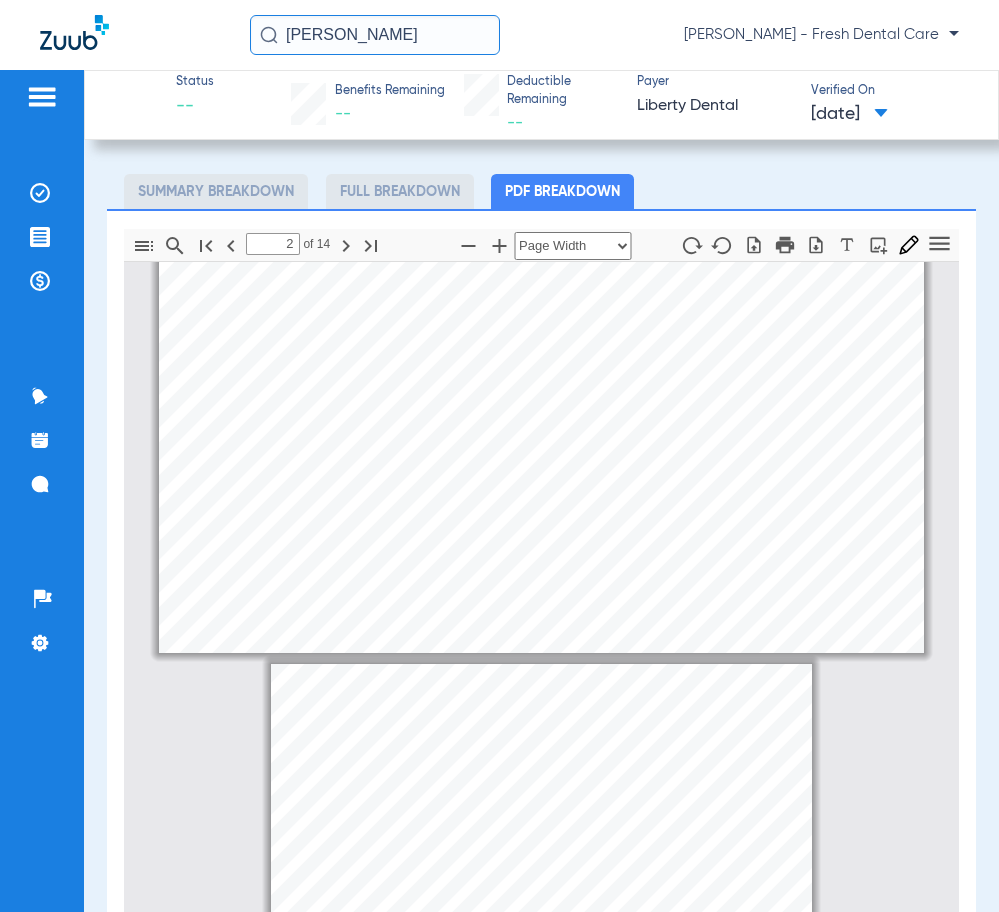 type on "1" 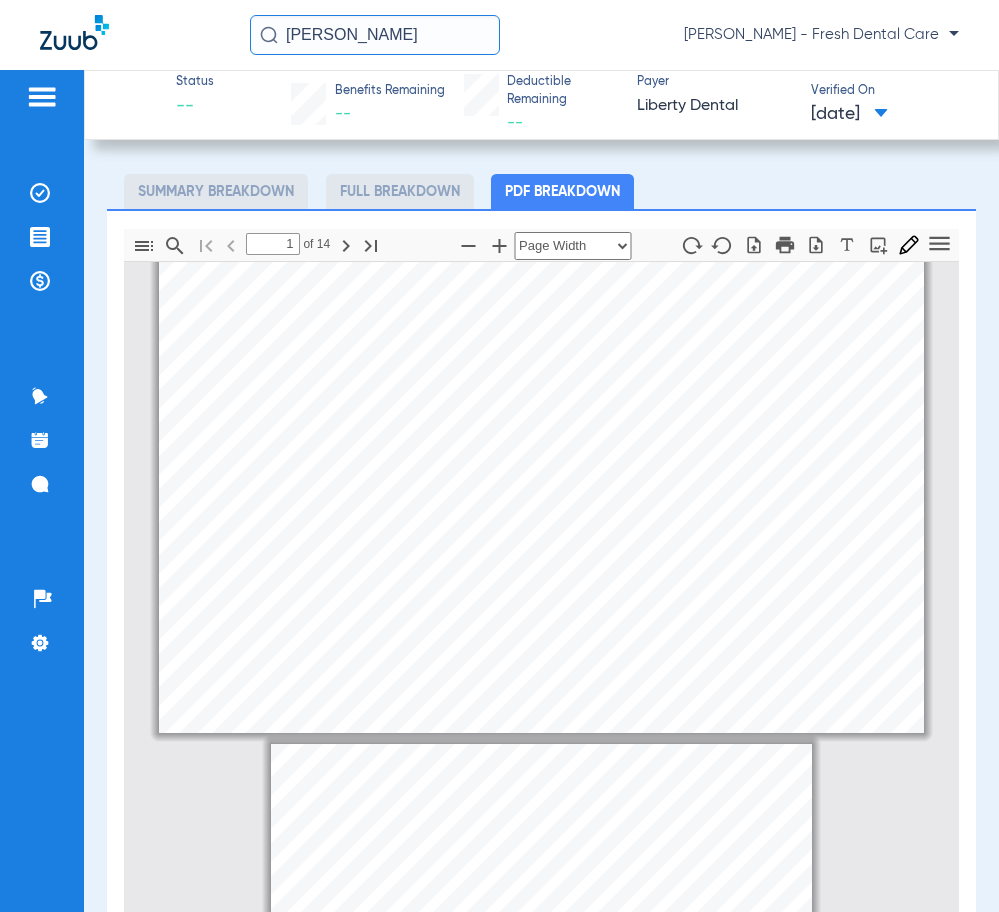 scroll, scrollTop: 0, scrollLeft: 0, axis: both 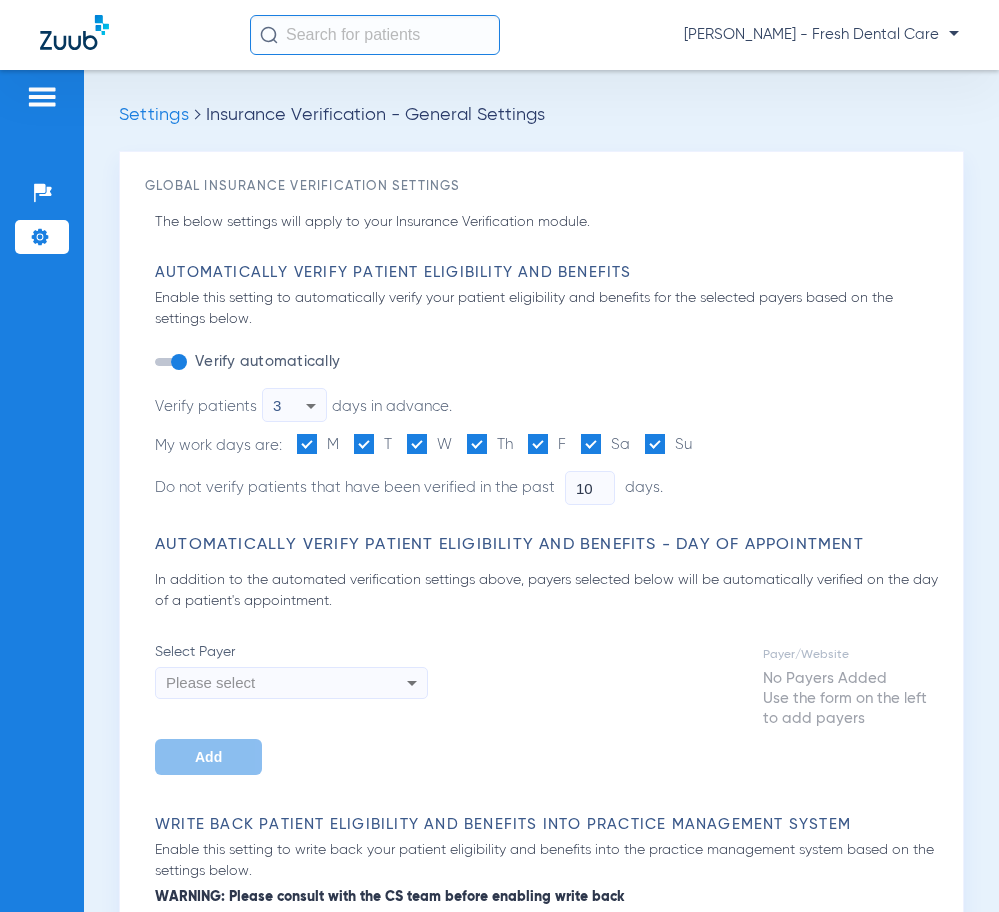 type on "3" 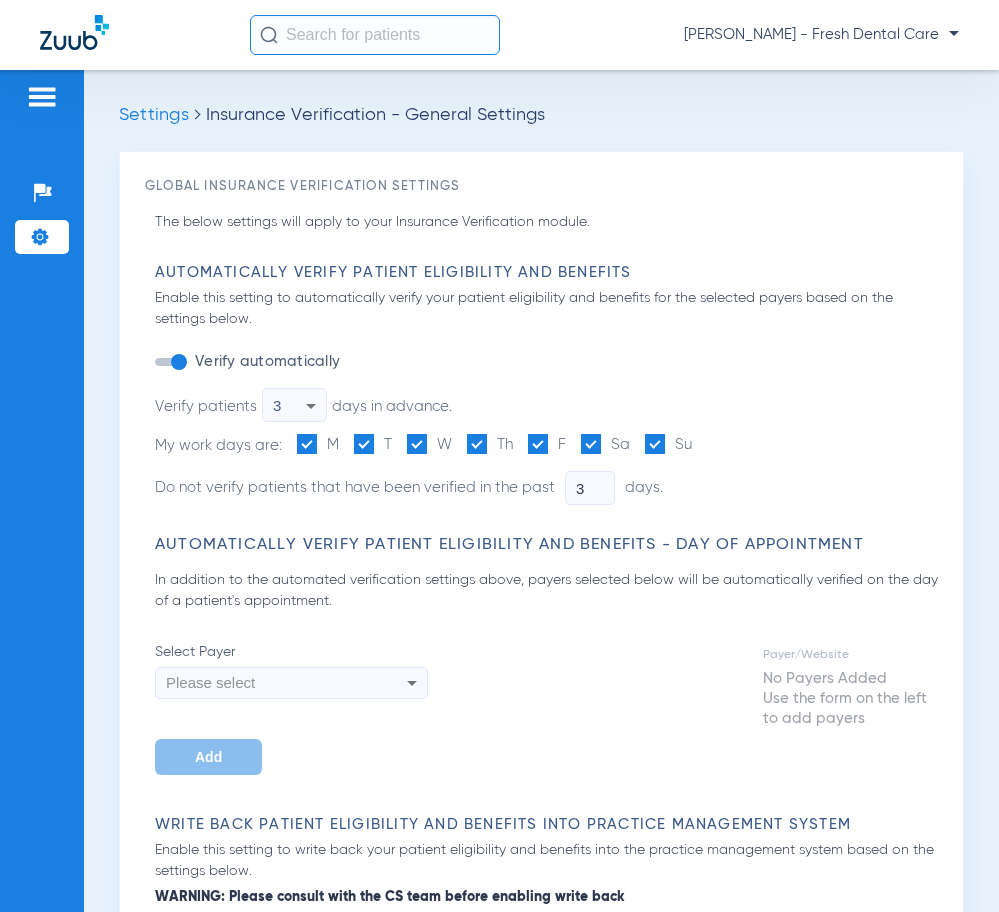scroll, scrollTop: 0, scrollLeft: 0, axis: both 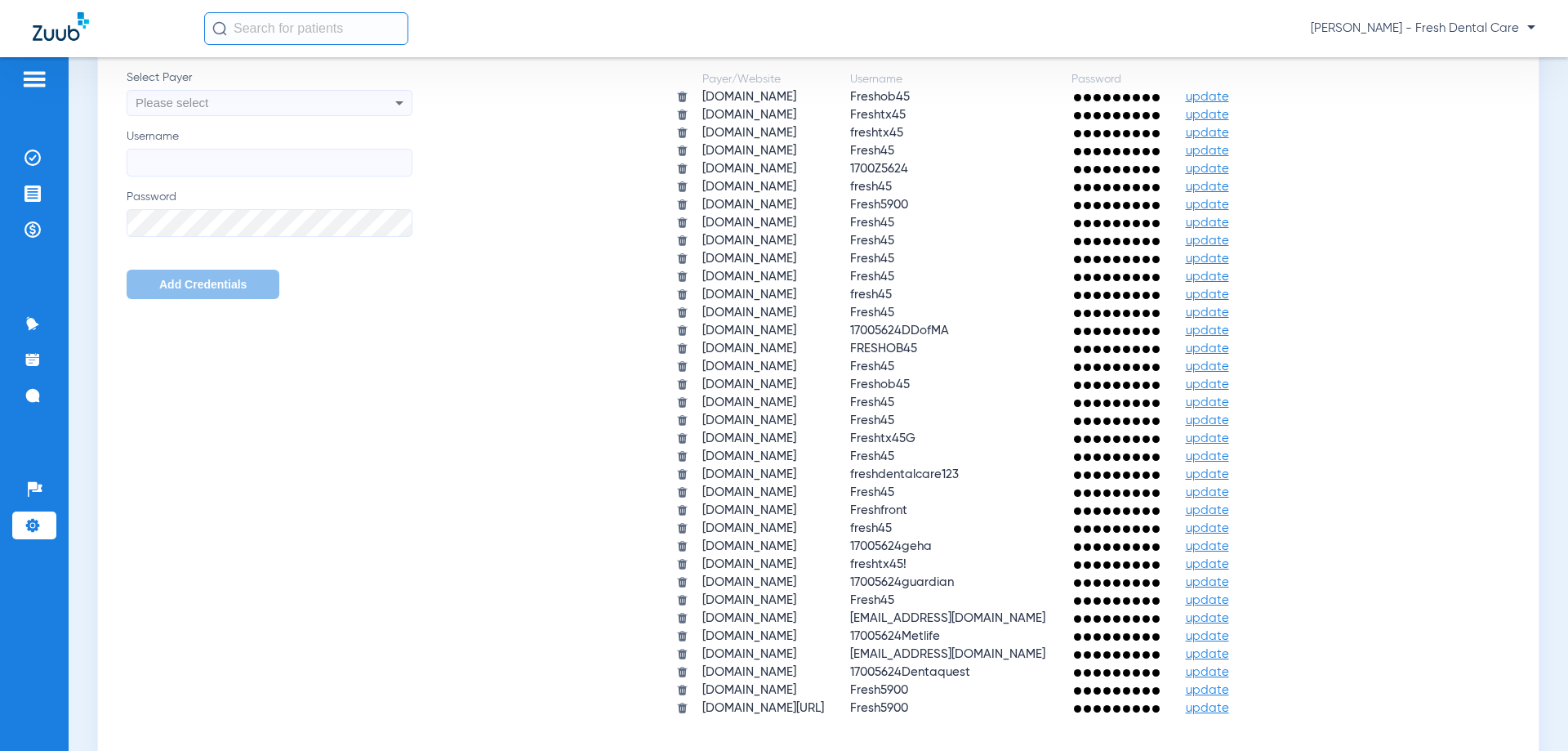 click on "update" 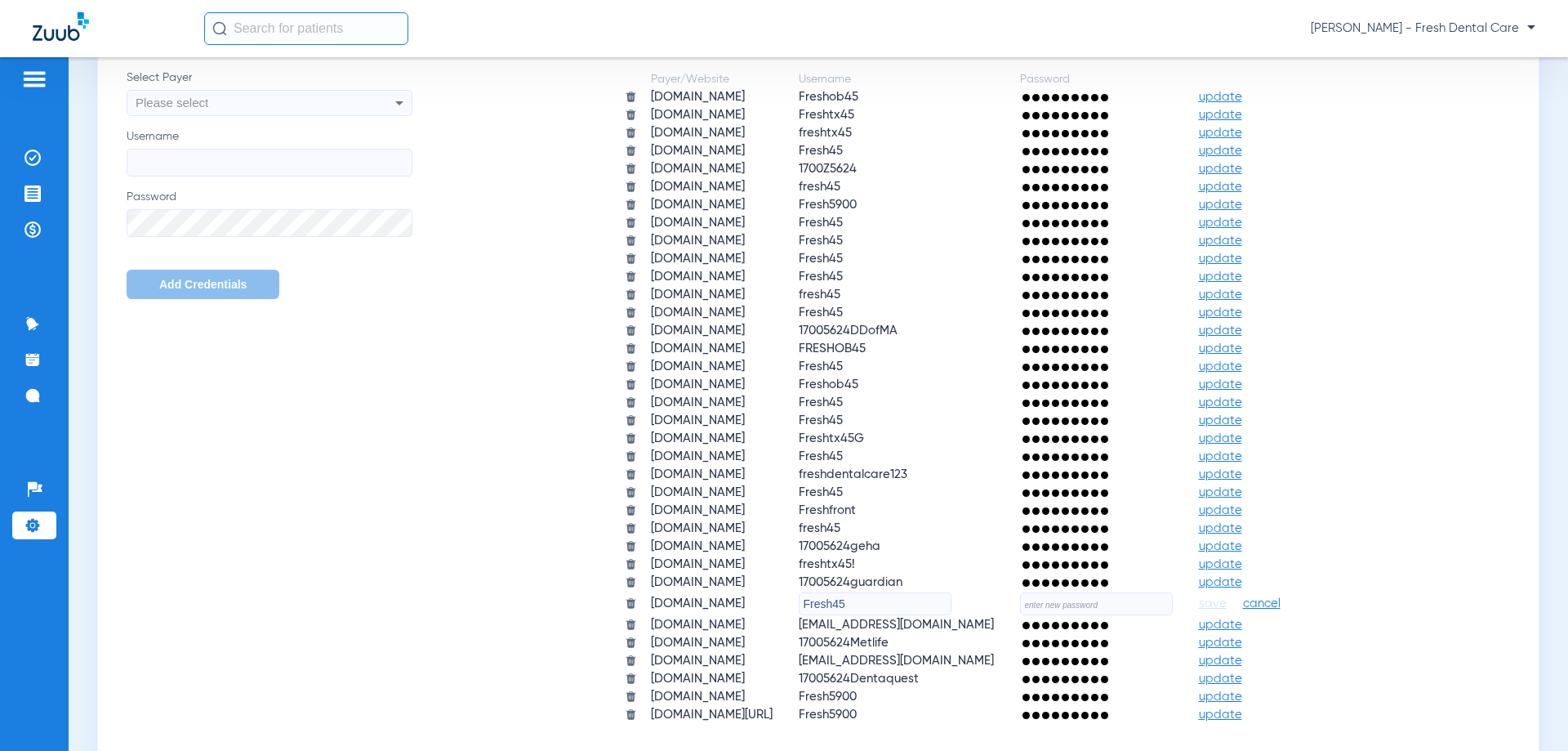 click 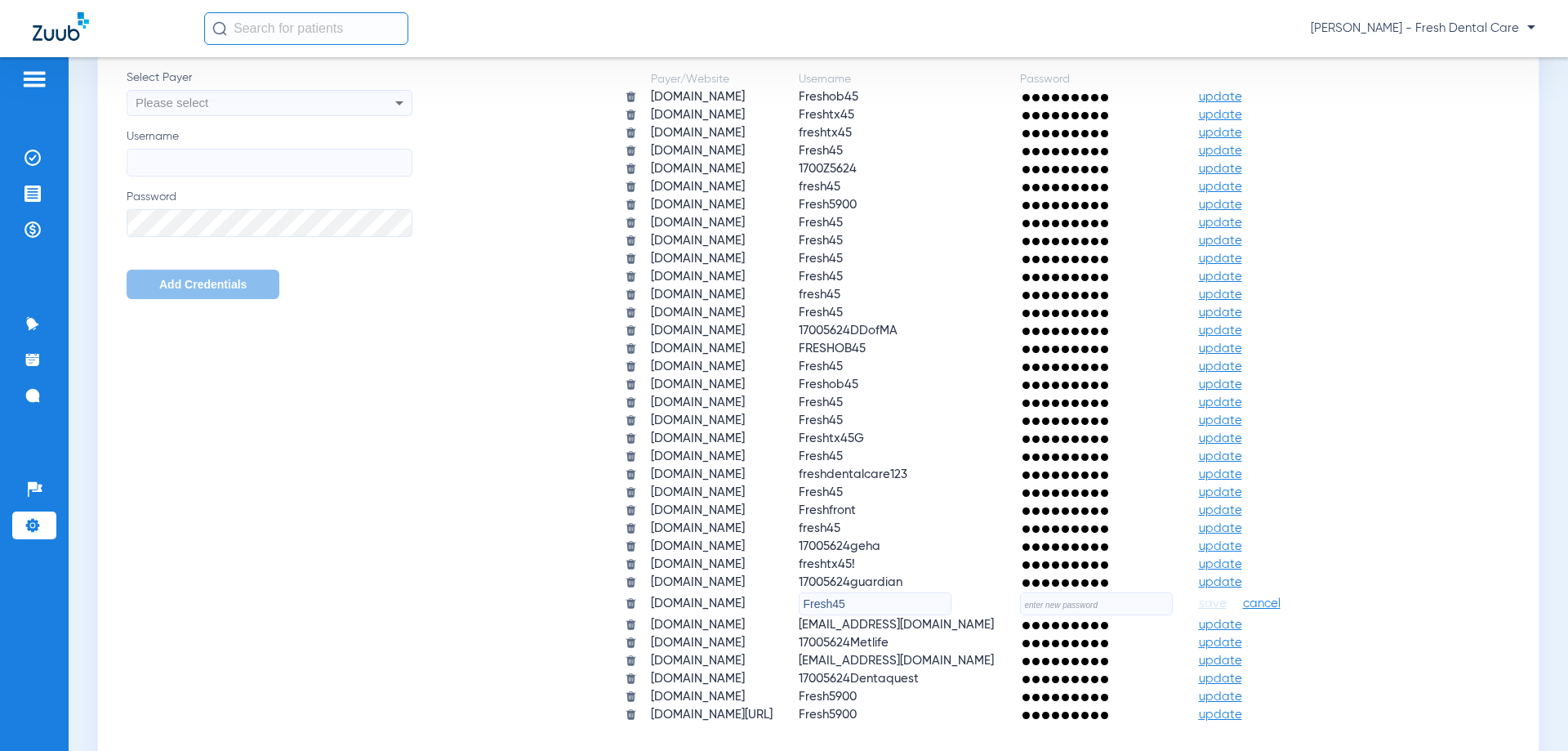 paste on "Dental25+" 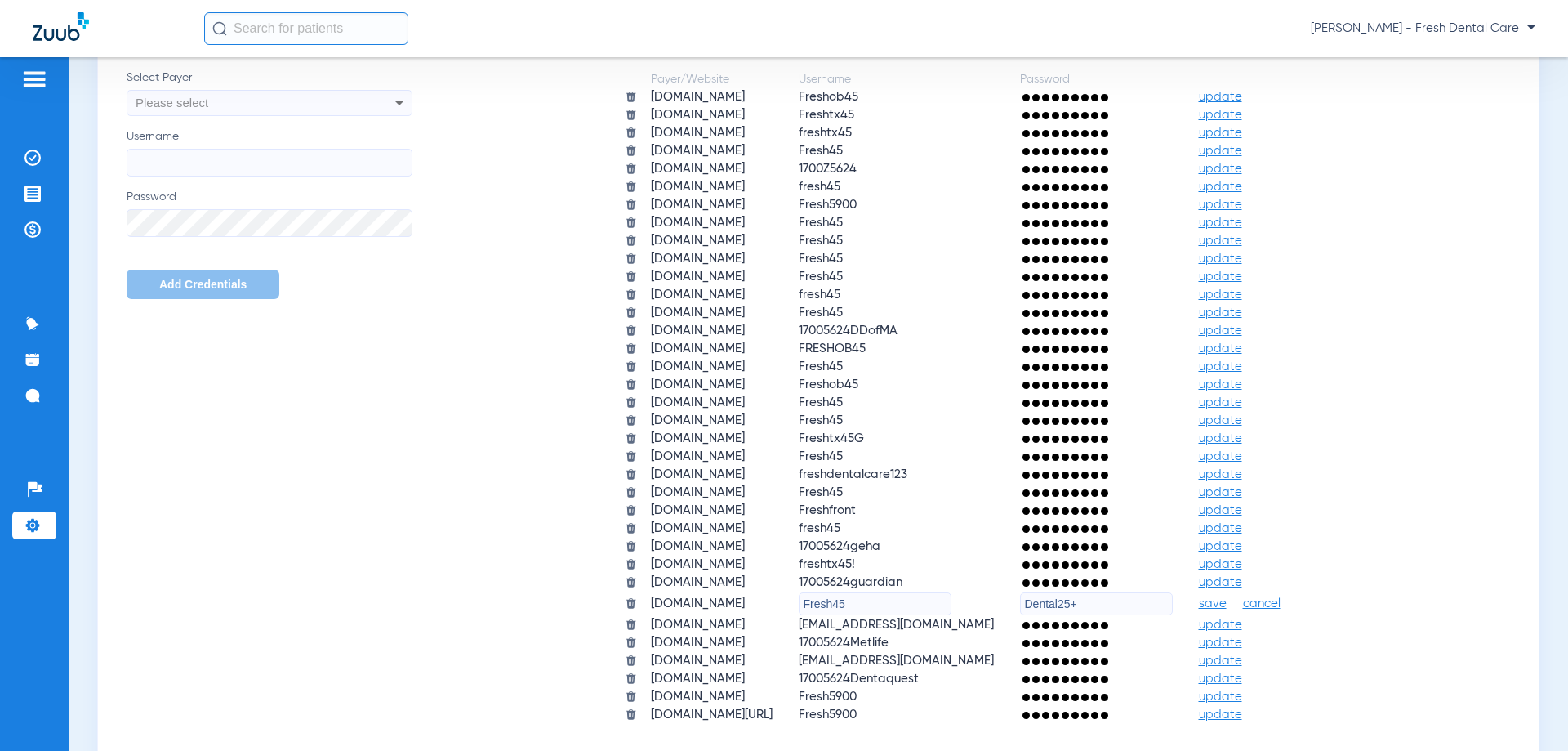 type on "Dental25+" 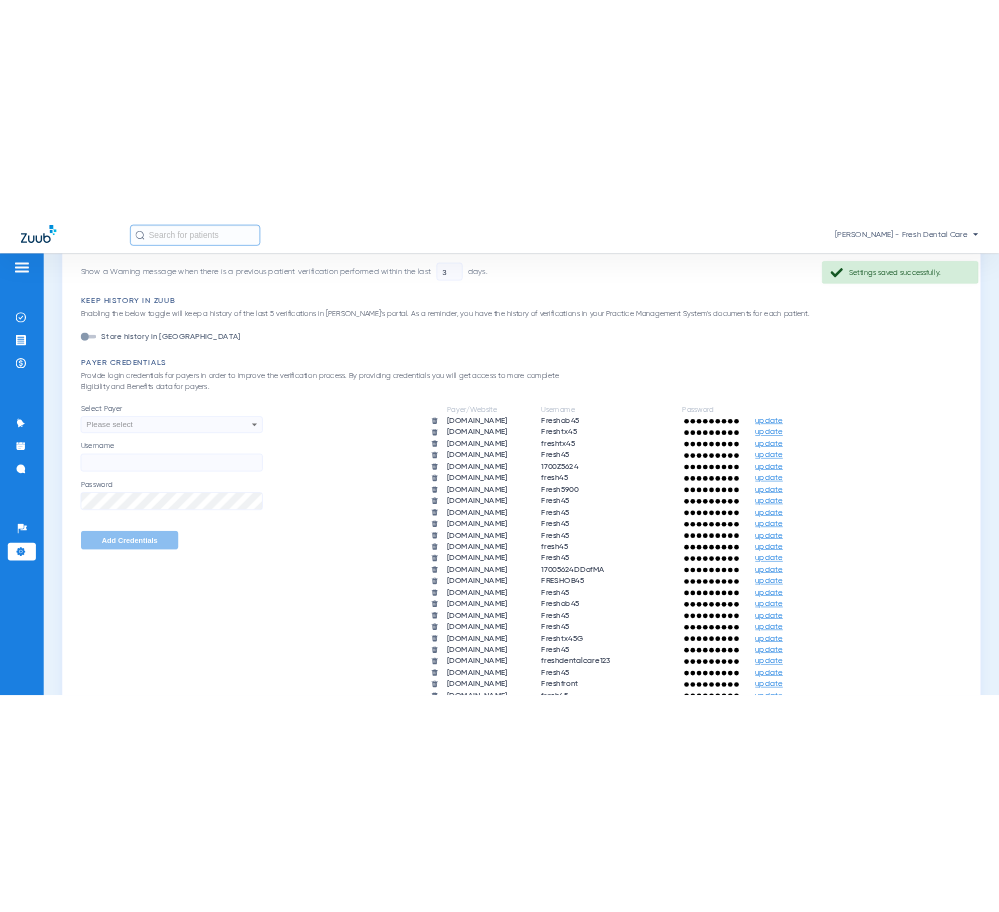 scroll, scrollTop: 1300, scrollLeft: 0, axis: vertical 